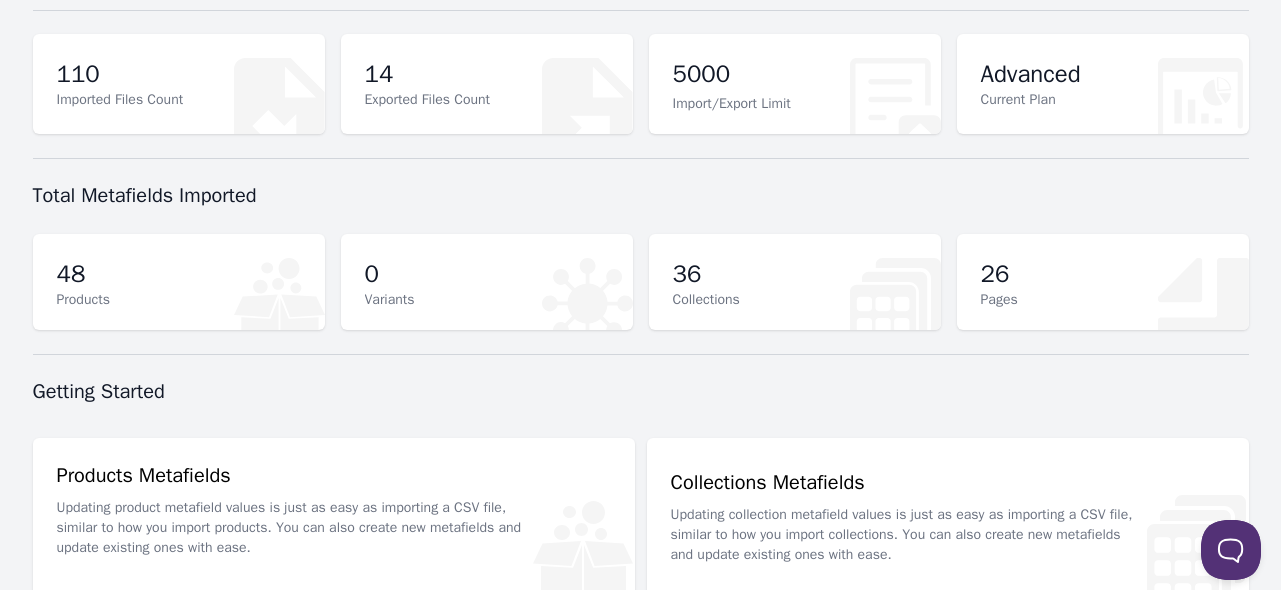scroll, scrollTop: 0, scrollLeft: 0, axis: both 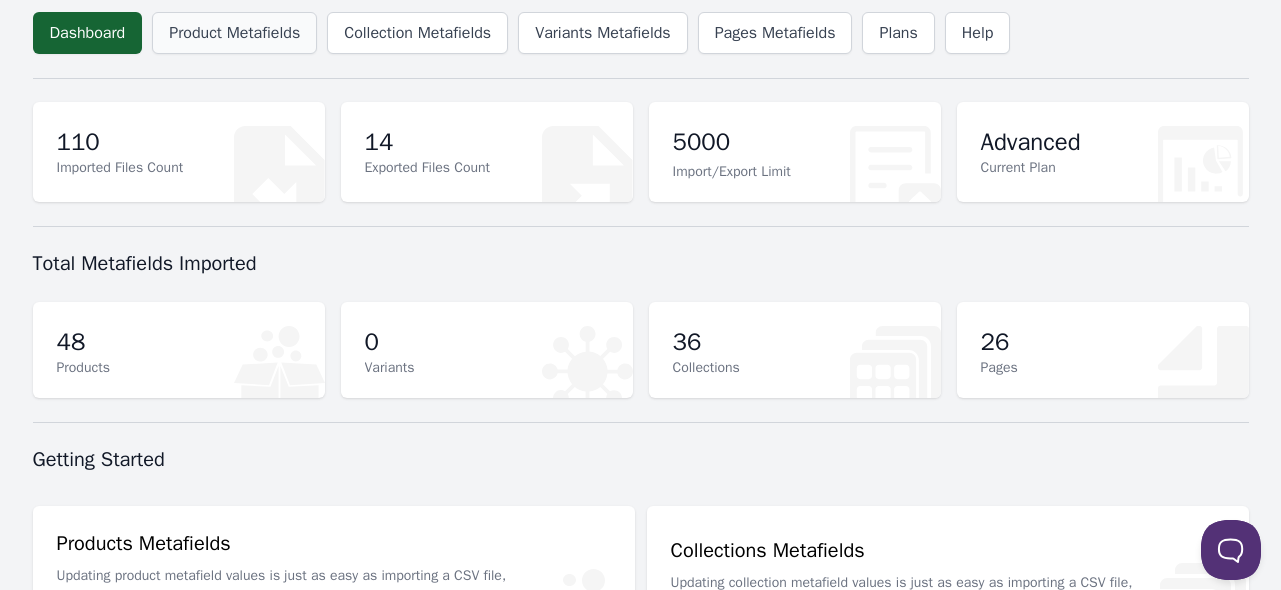 click on "Product Metafields" at bounding box center [234, 33] 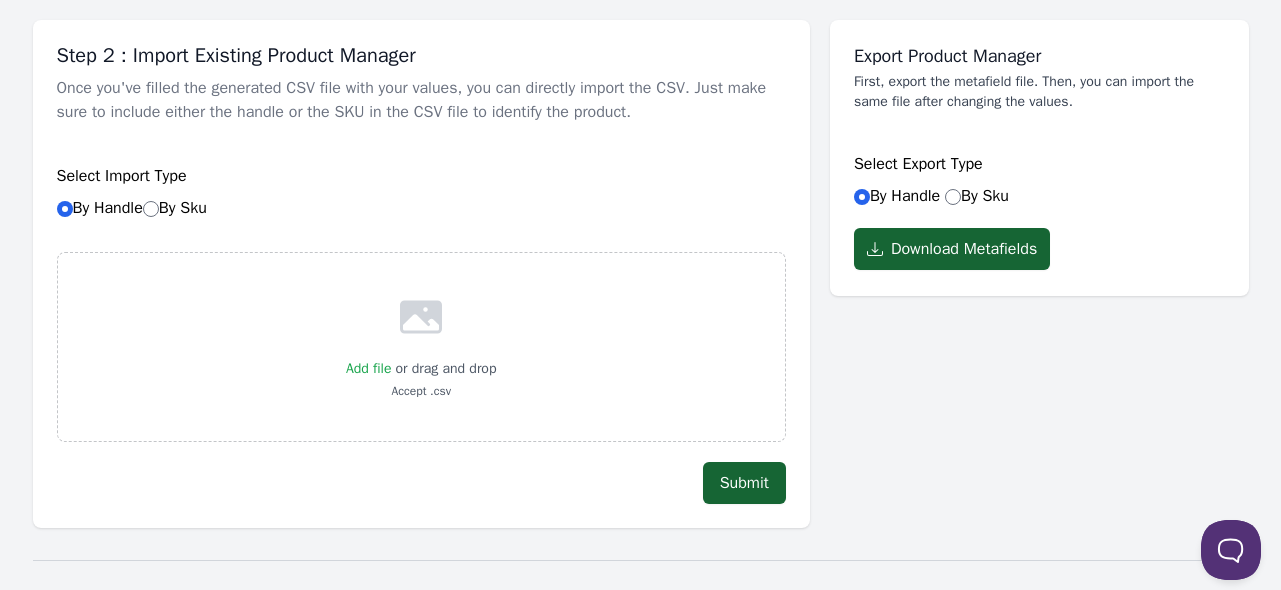 scroll, scrollTop: 0, scrollLeft: 0, axis: both 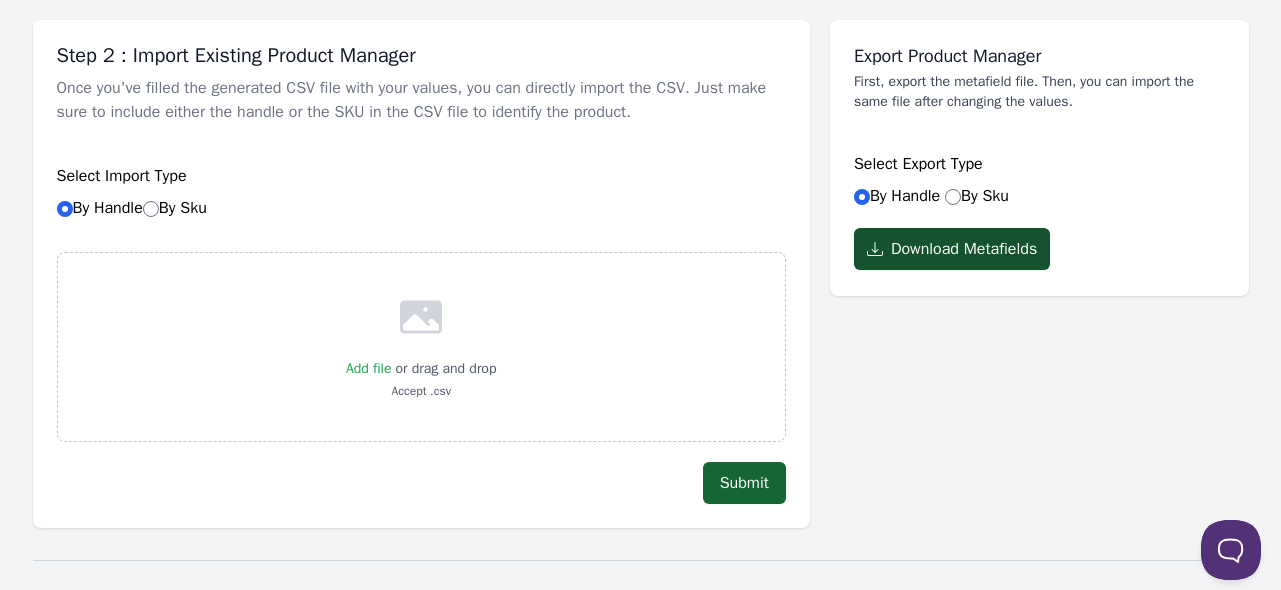 click on "Download Metafields" at bounding box center (952, 249) 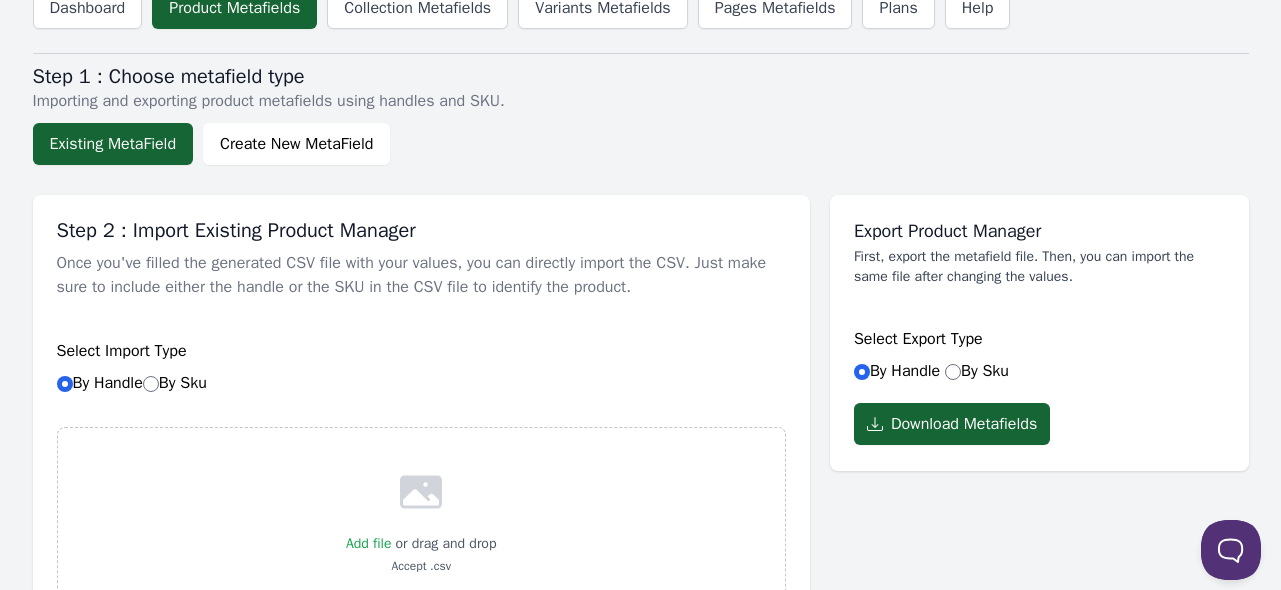 scroll, scrollTop: 0, scrollLeft: 0, axis: both 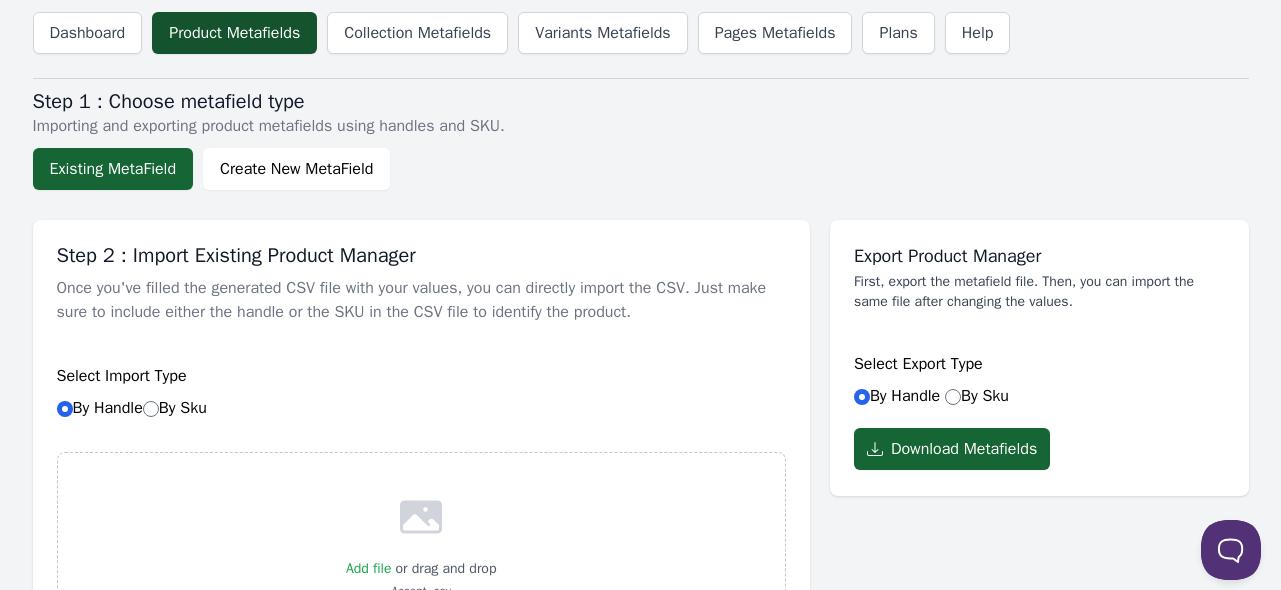 click on "Product Metafields" at bounding box center (234, 33) 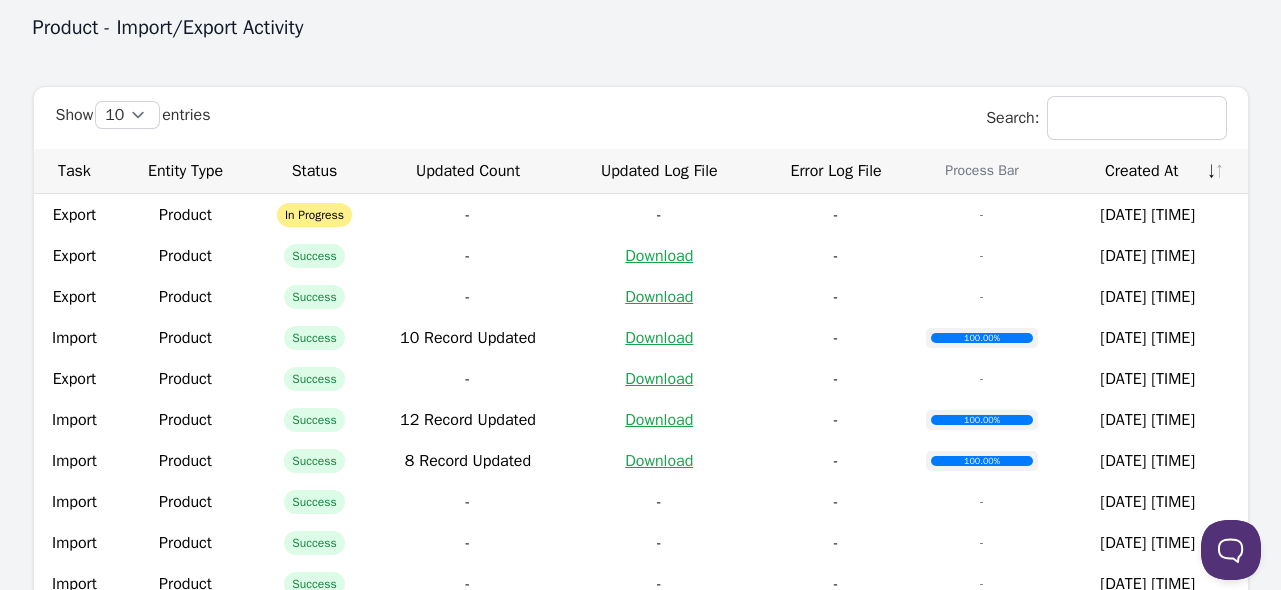 scroll, scrollTop: 956, scrollLeft: 0, axis: vertical 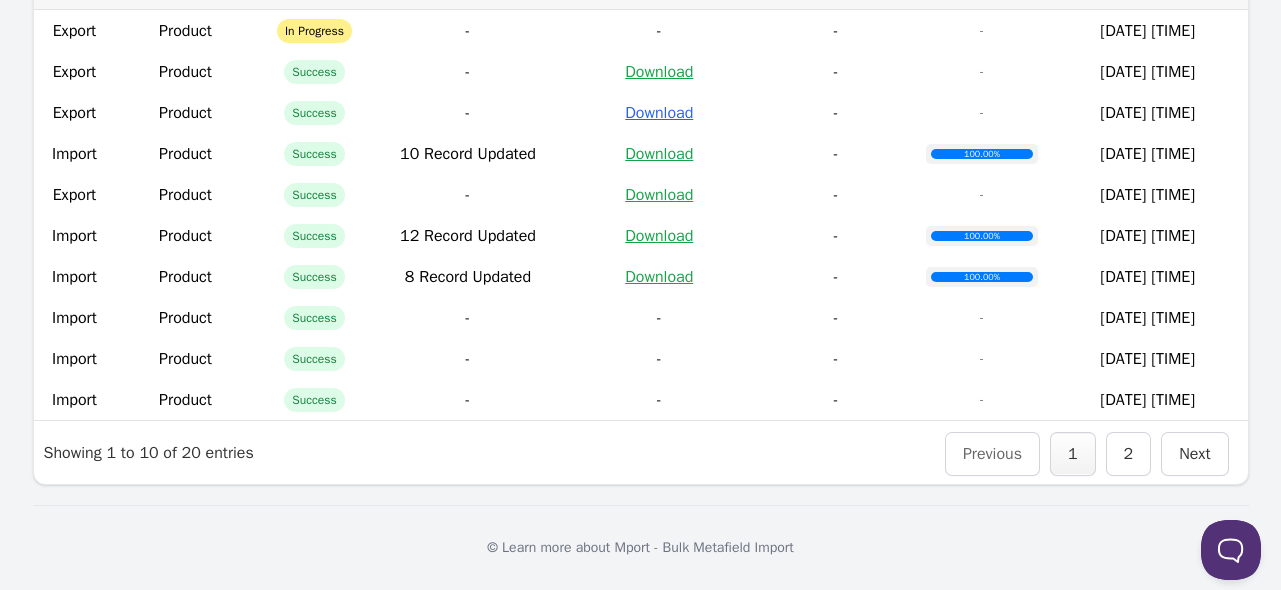 click on "Download" at bounding box center (659, 113) 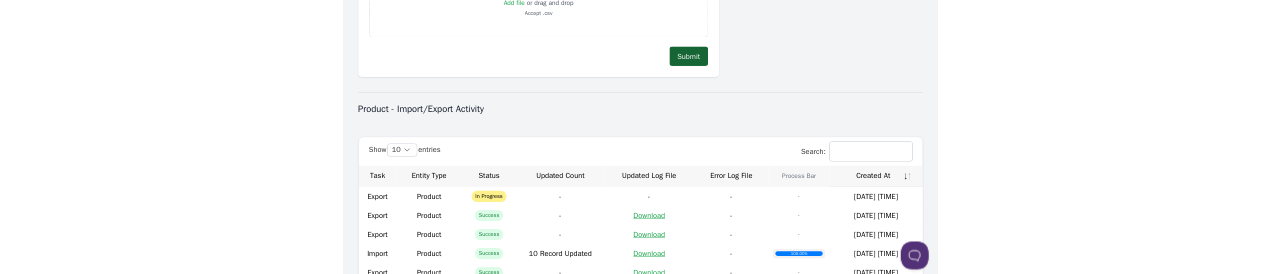 scroll, scrollTop: 356, scrollLeft: 0, axis: vertical 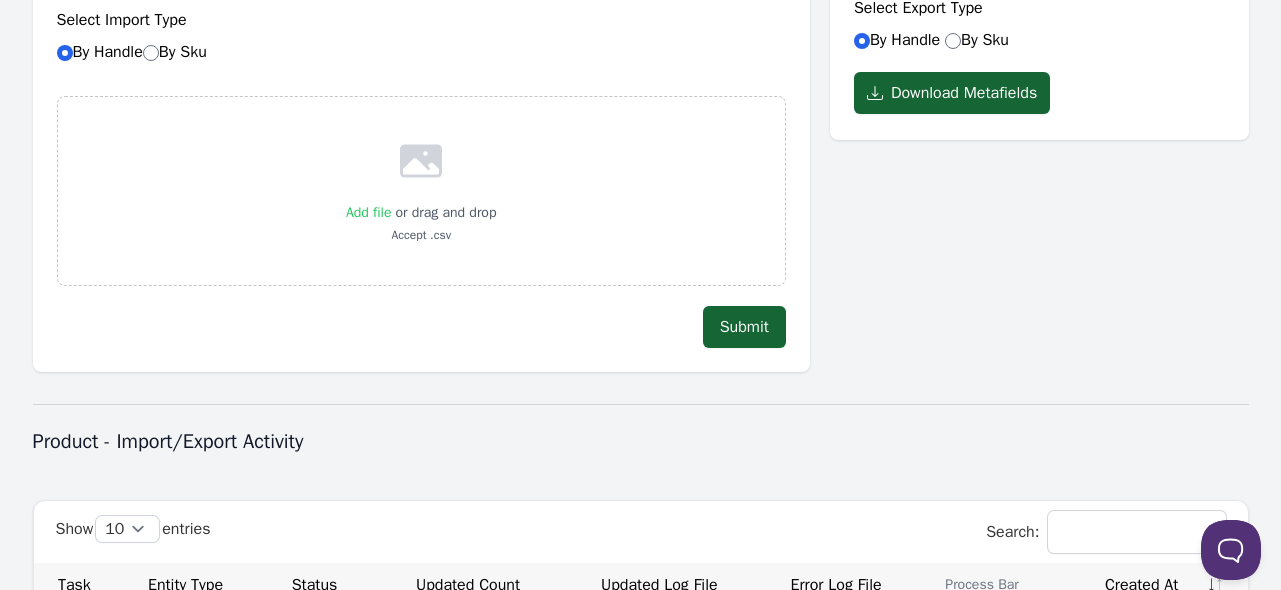 click on "Add file" at bounding box center [369, 212] 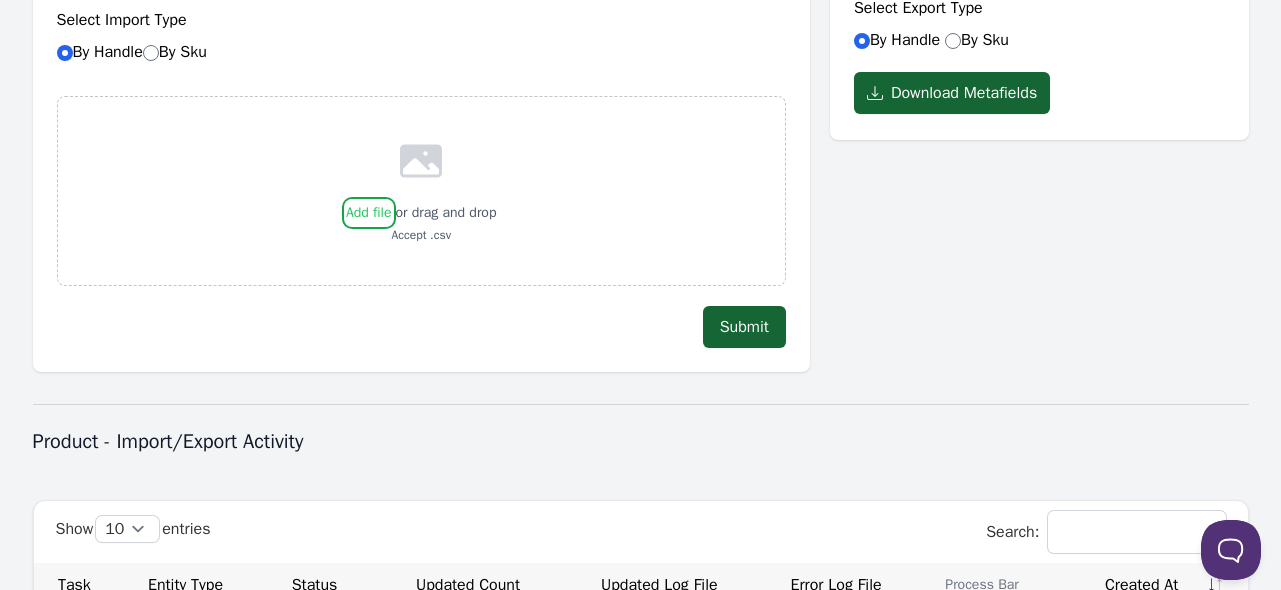 click on "Add file" at bounding box center (391, 200) 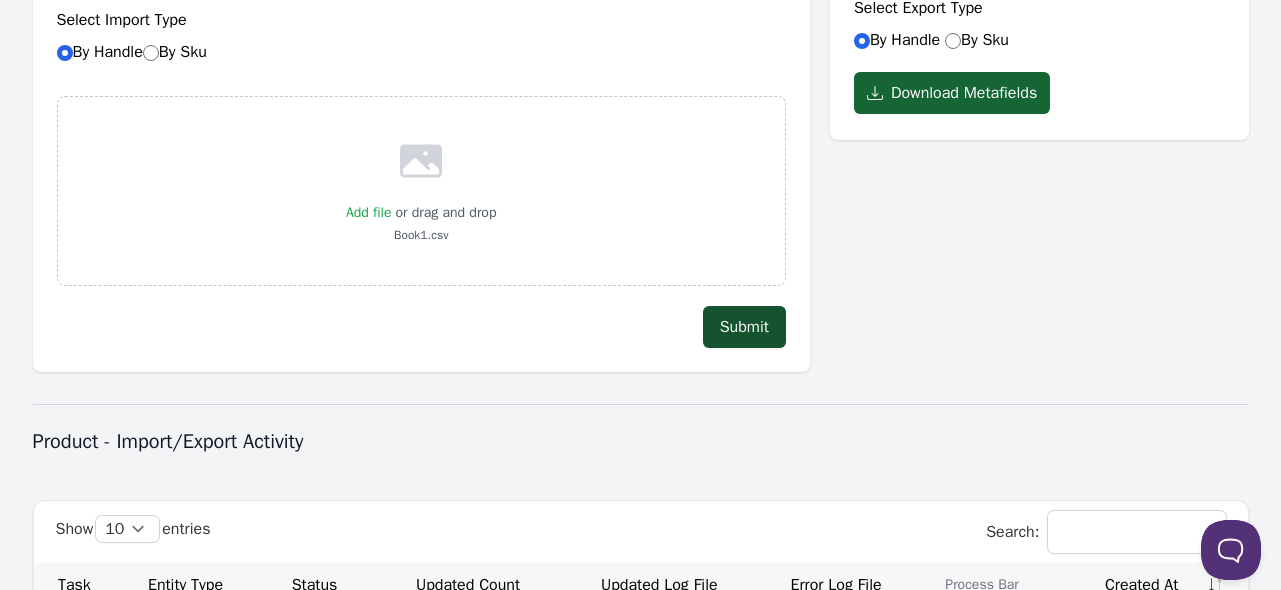 click on "Submit" at bounding box center (744, 327) 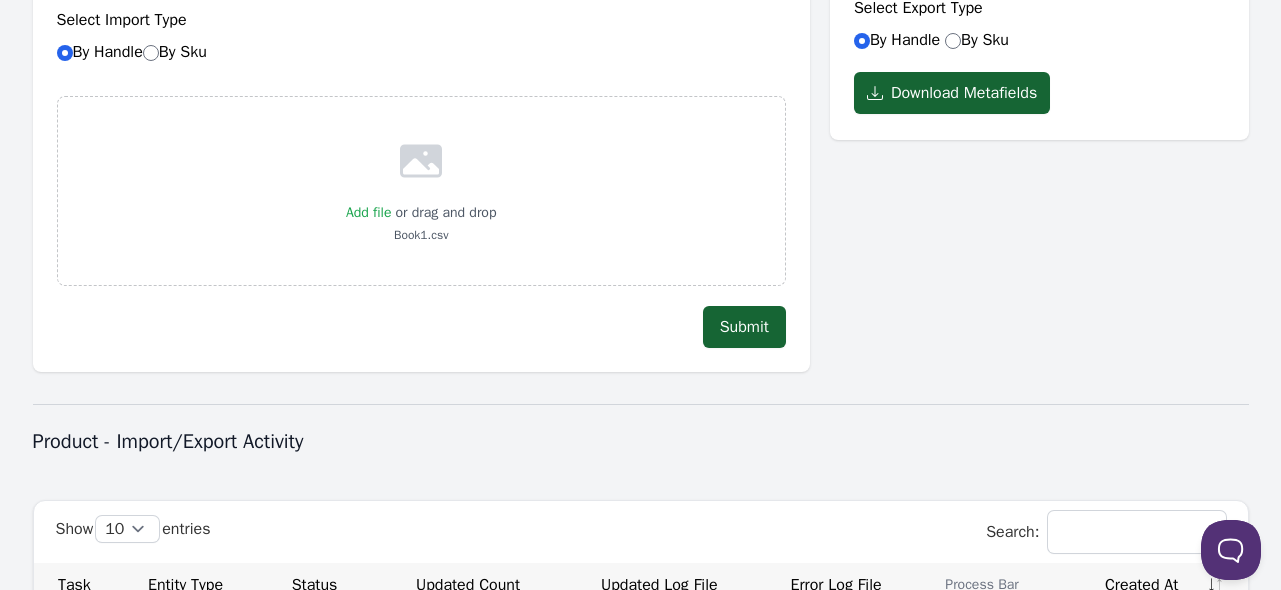 type 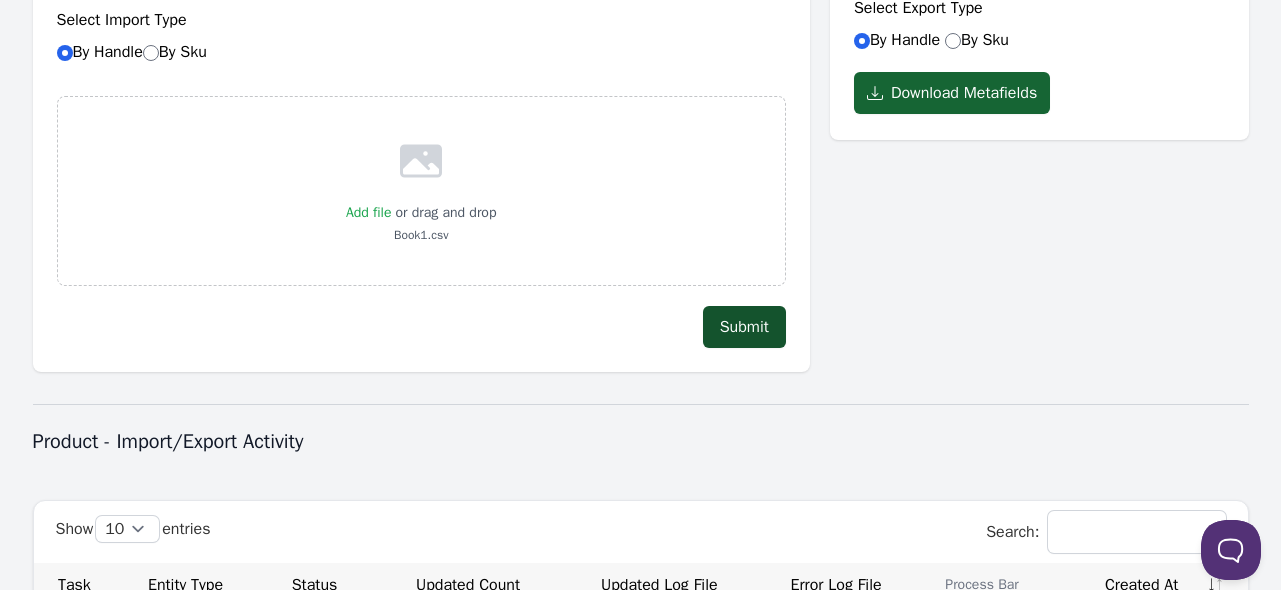 click on "Submit" at bounding box center (744, 327) 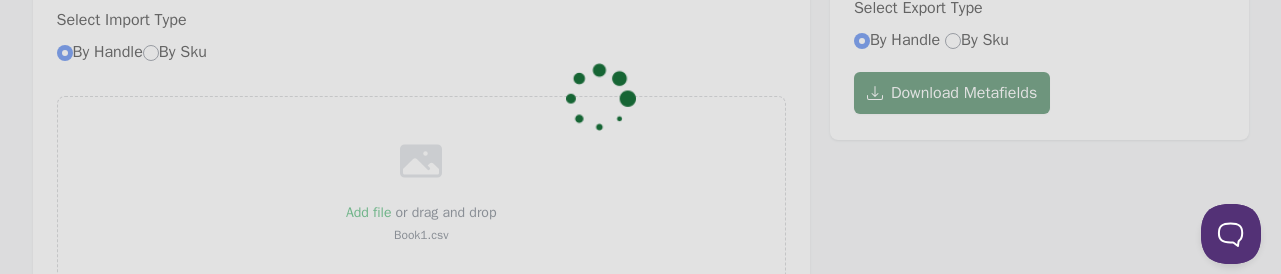 click at bounding box center [640, 137] 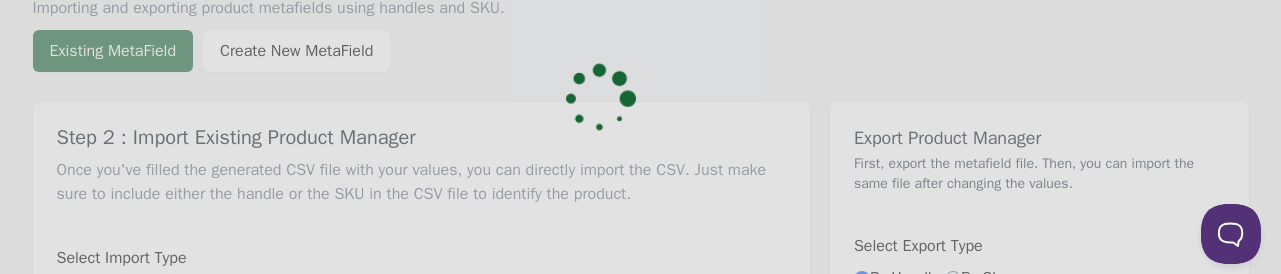 scroll, scrollTop: 0, scrollLeft: 0, axis: both 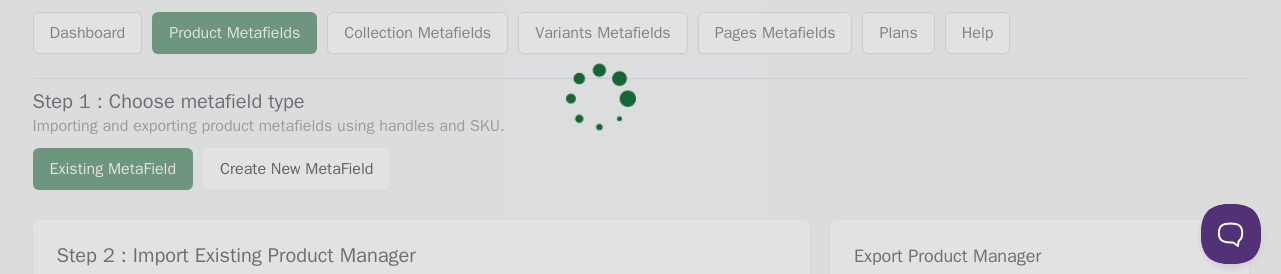 click at bounding box center [640, 137] 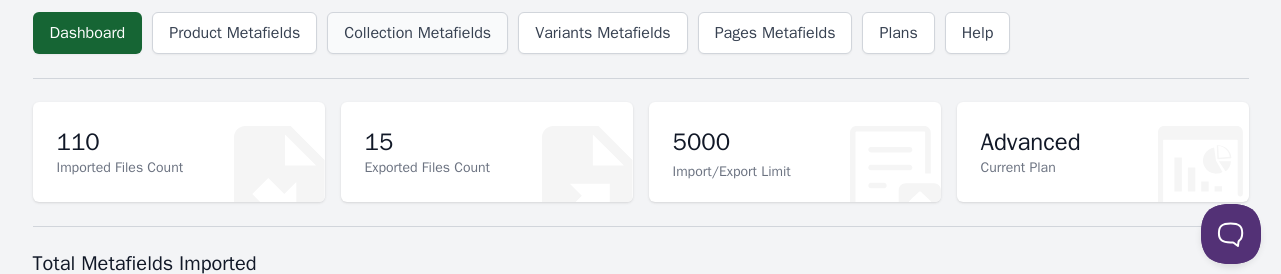 scroll, scrollTop: 0, scrollLeft: 0, axis: both 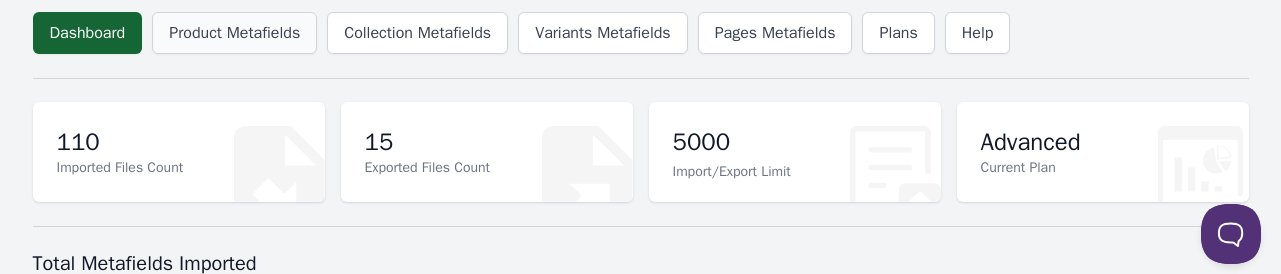 click on "Product Metafields" at bounding box center [234, 33] 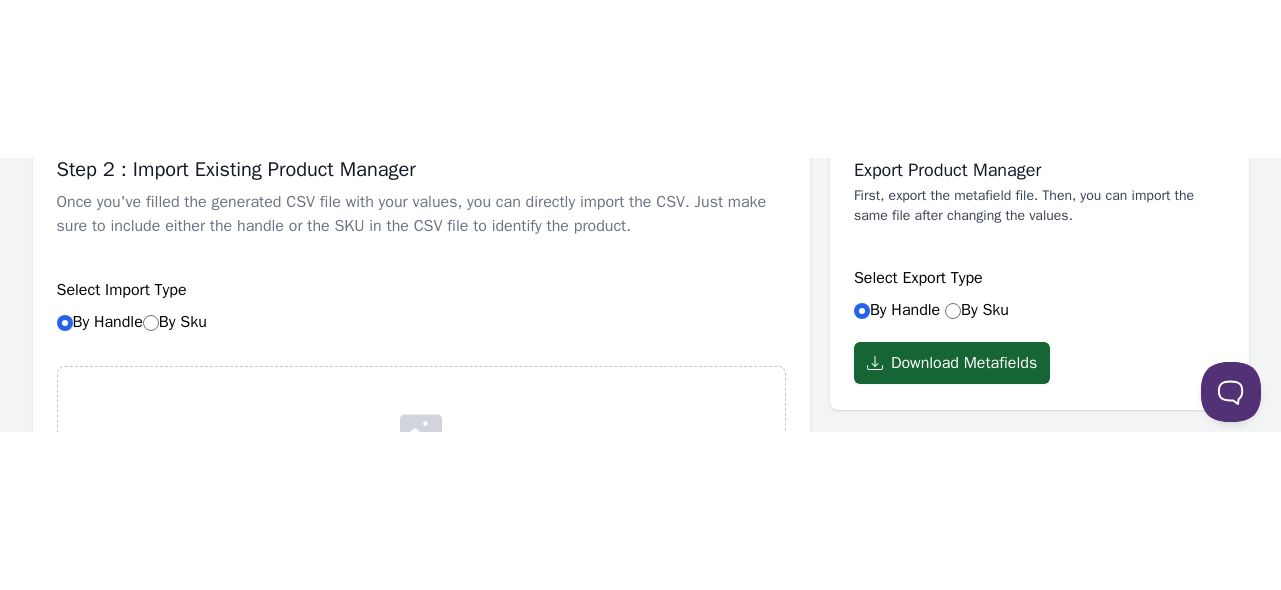 scroll, scrollTop: 500, scrollLeft: 0, axis: vertical 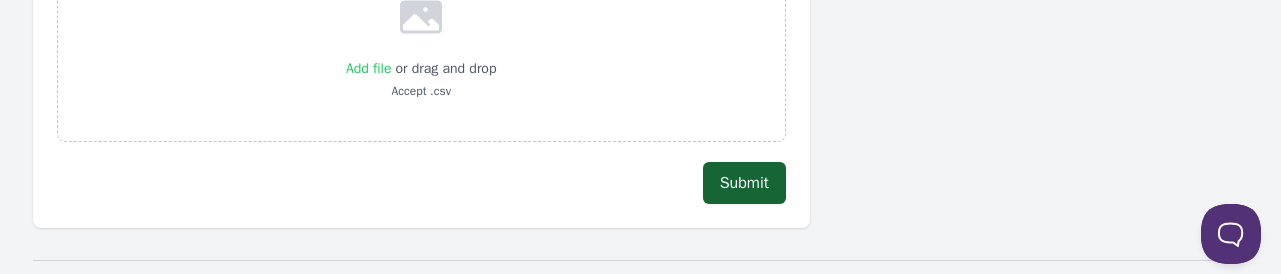 click on "Add file" at bounding box center [369, 68] 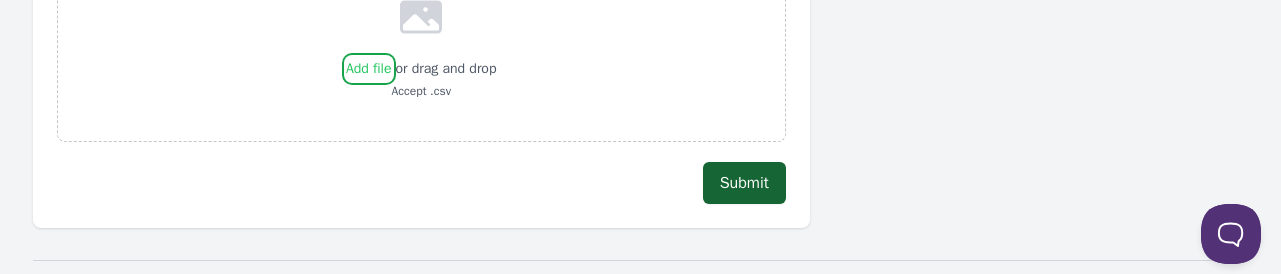 click on "Add file" at bounding box center (391, 56) 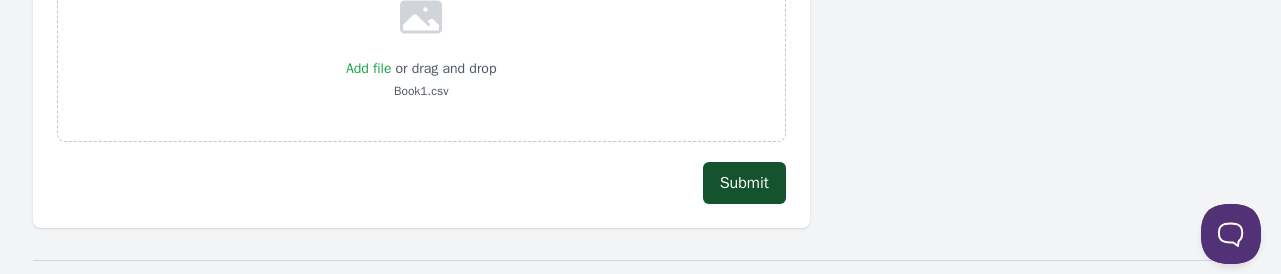 click on "Submit" at bounding box center [744, 183] 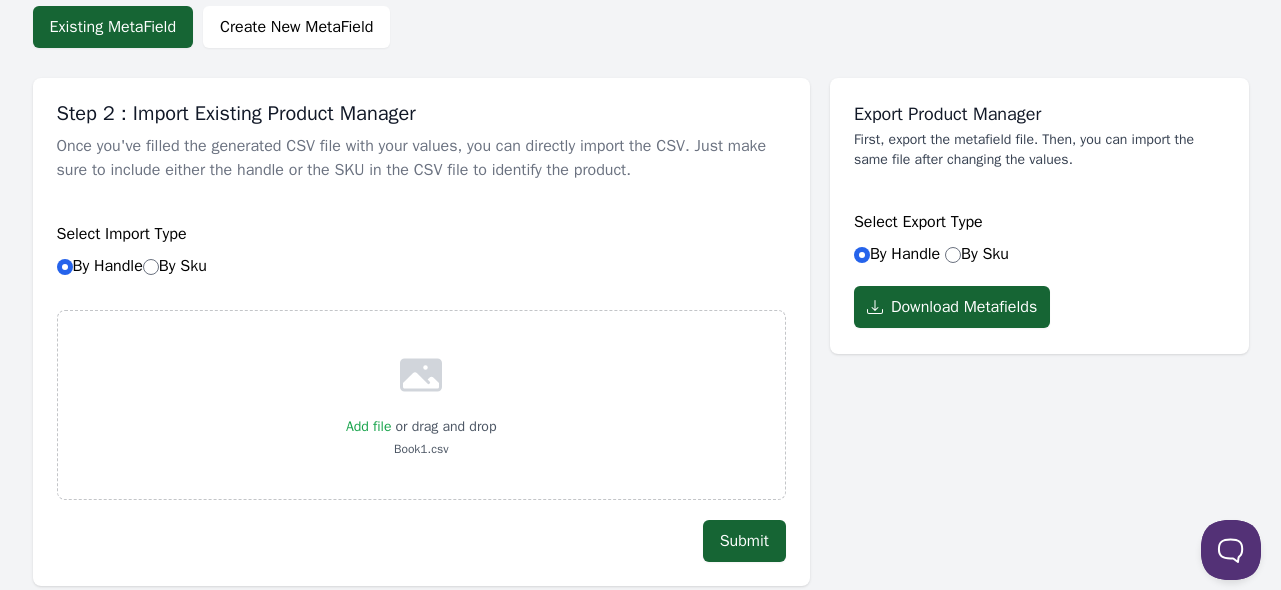 scroll, scrollTop: 0, scrollLeft: 0, axis: both 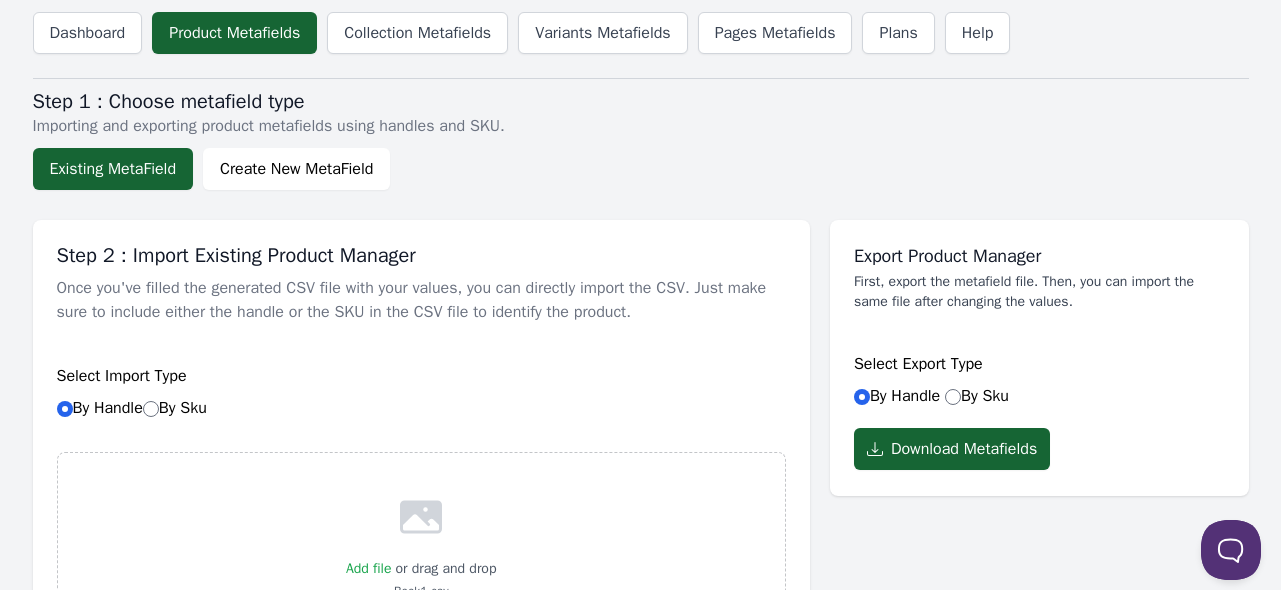 type 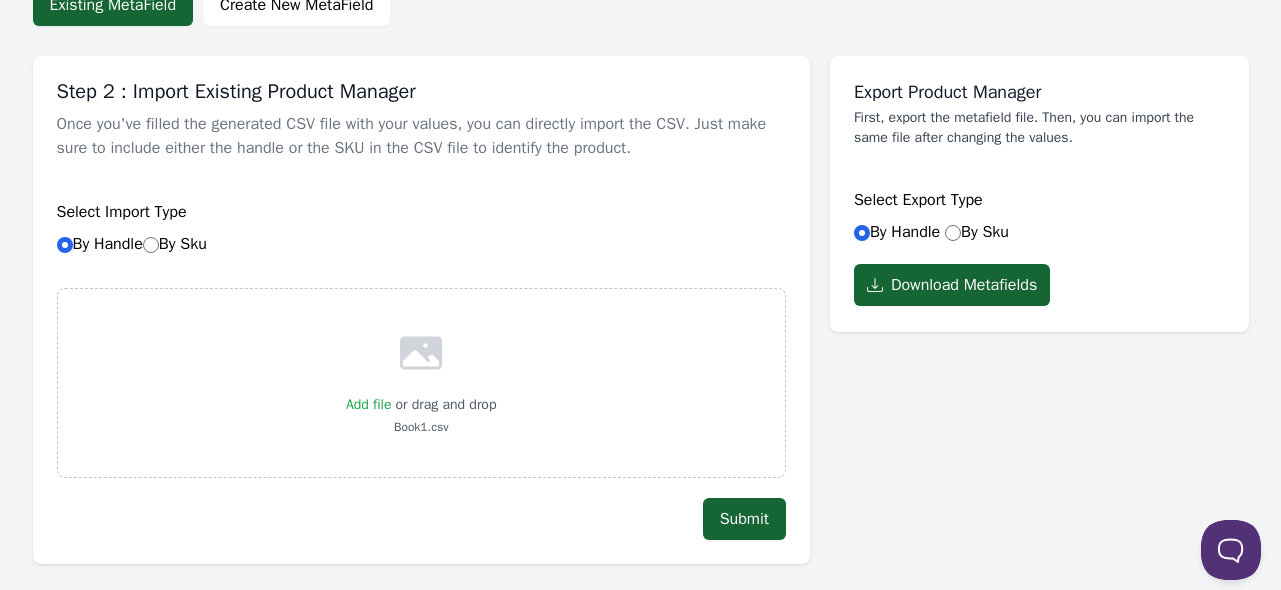 scroll, scrollTop: 0, scrollLeft: 0, axis: both 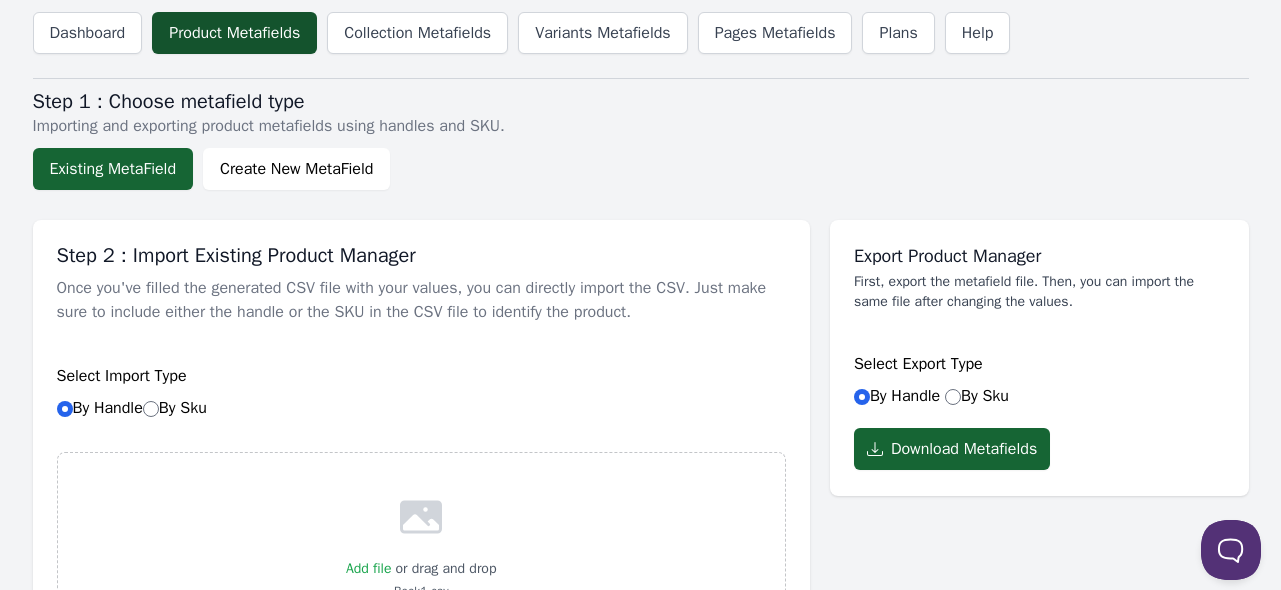 click on "Product Metafields" at bounding box center (234, 33) 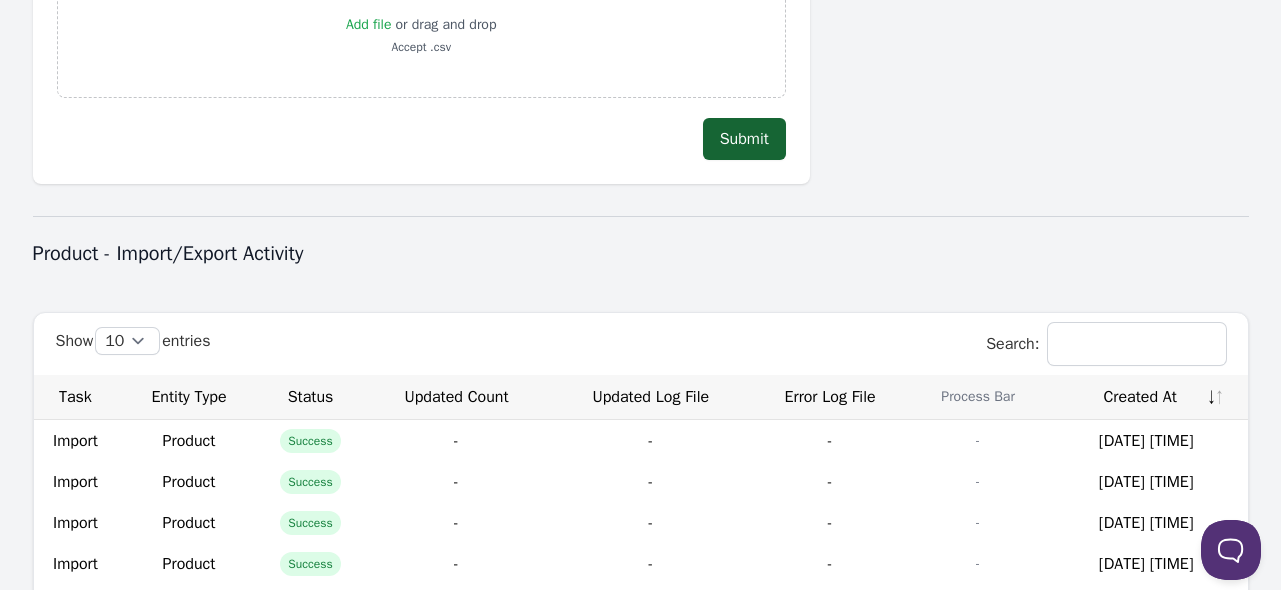 scroll, scrollTop: 756, scrollLeft: 0, axis: vertical 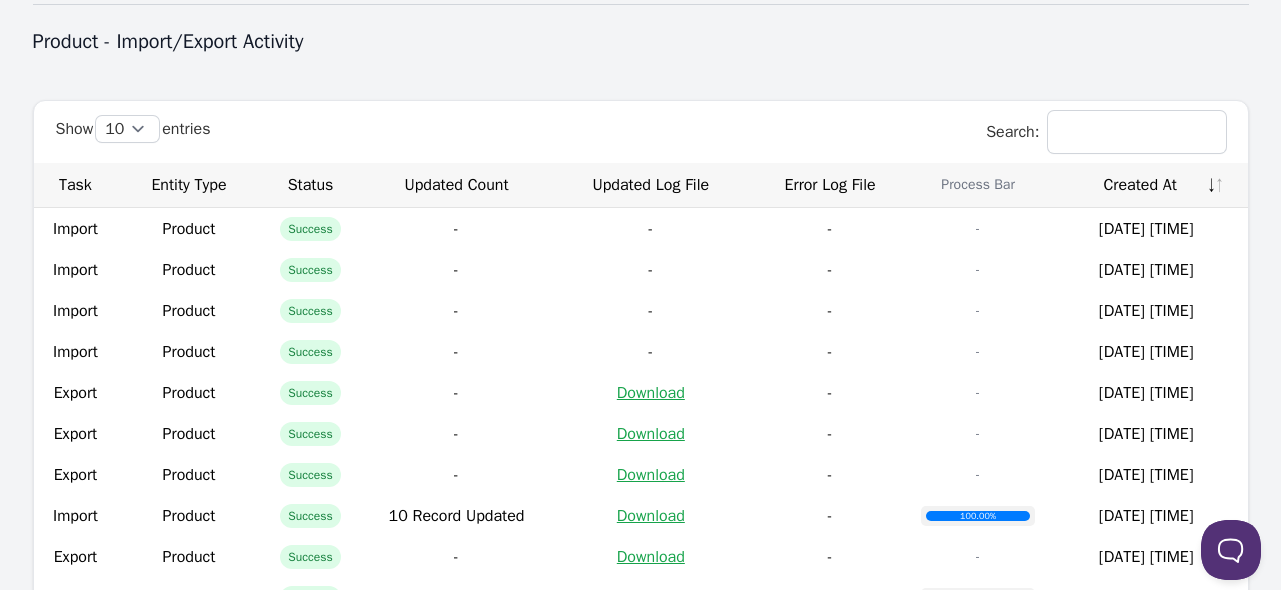 click on "Created At" at bounding box center (1146, 185) 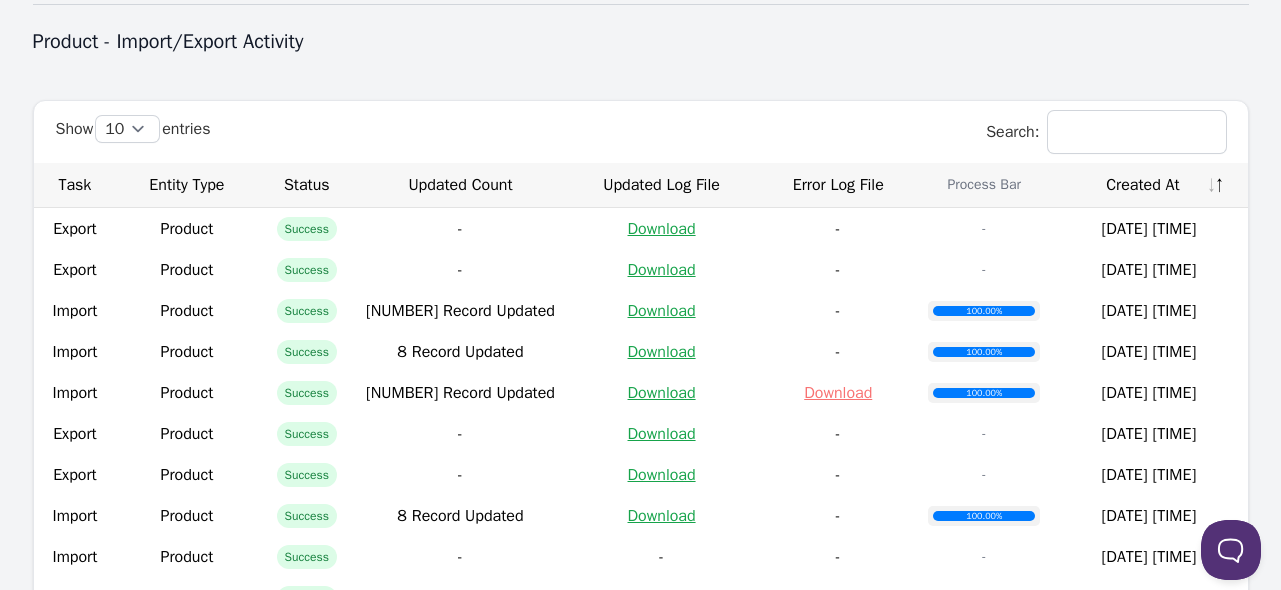 click on "Created At" at bounding box center [1148, 185] 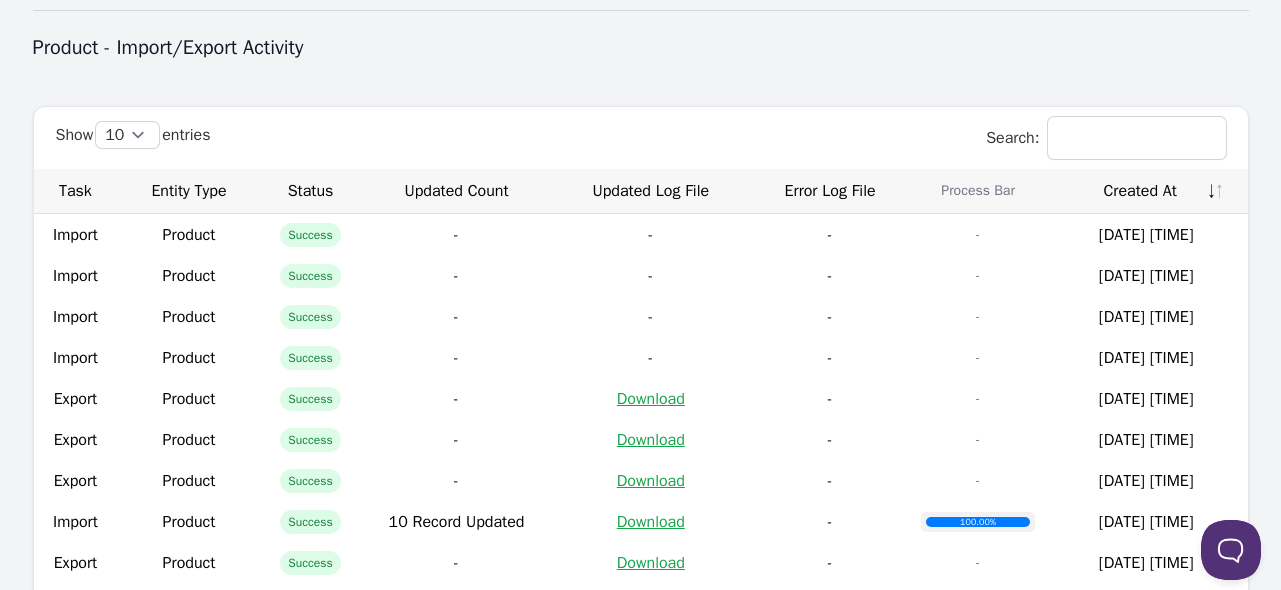 scroll, scrollTop: 356, scrollLeft: 0, axis: vertical 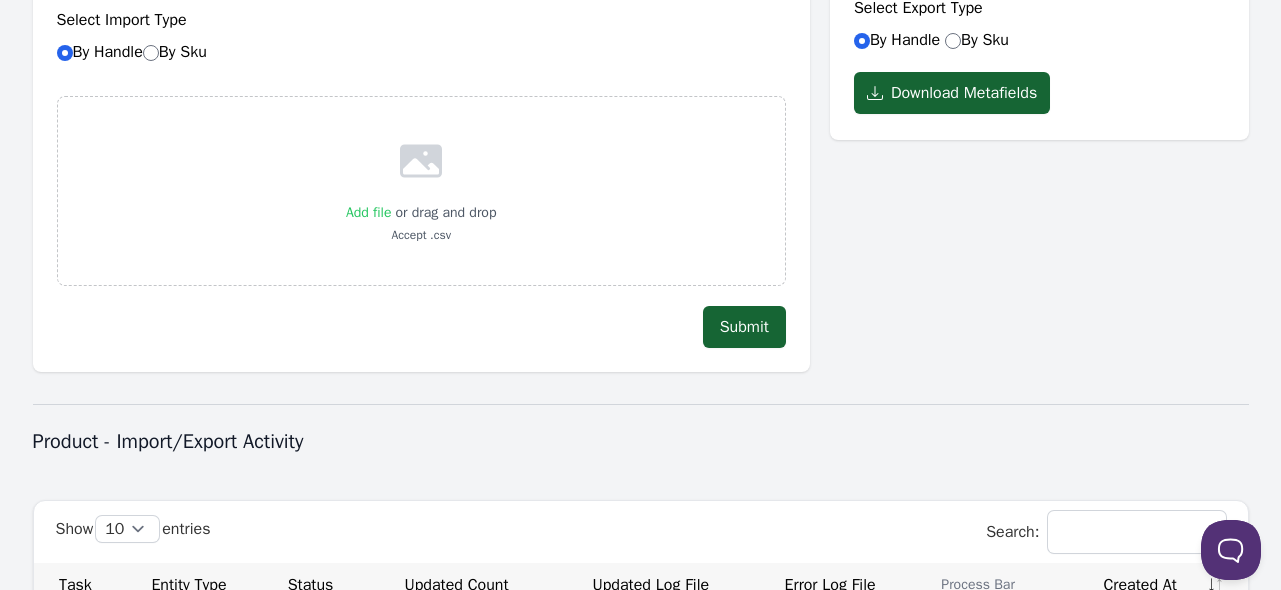 click on "Add file" at bounding box center [369, 212] 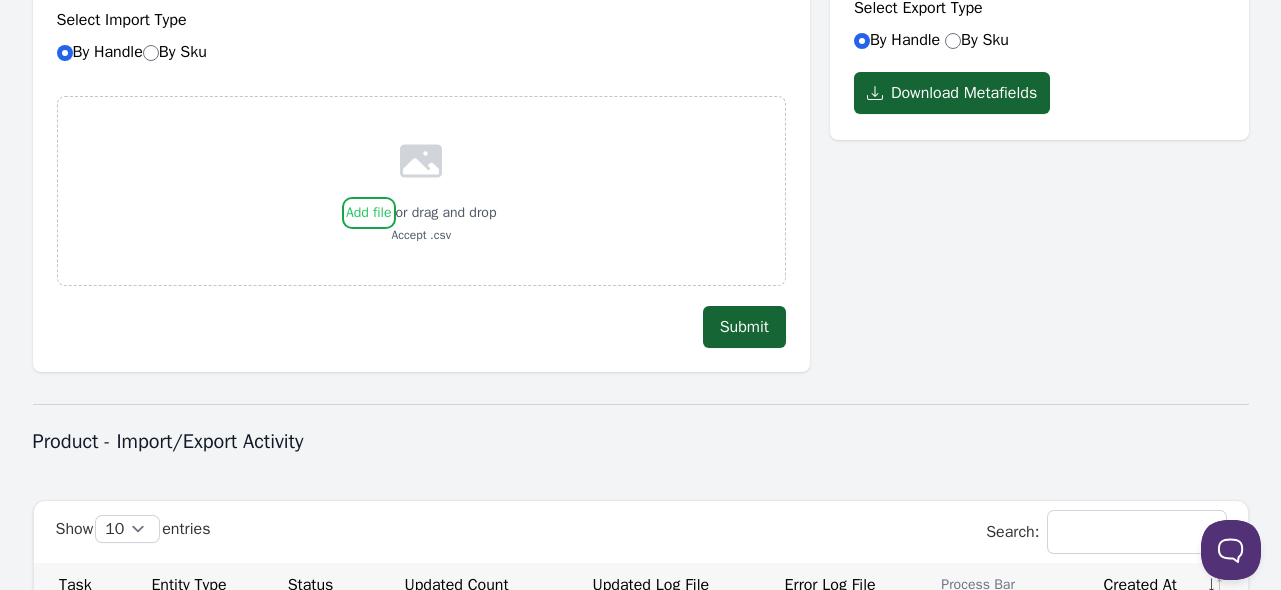click on "Add file" at bounding box center (391, 200) 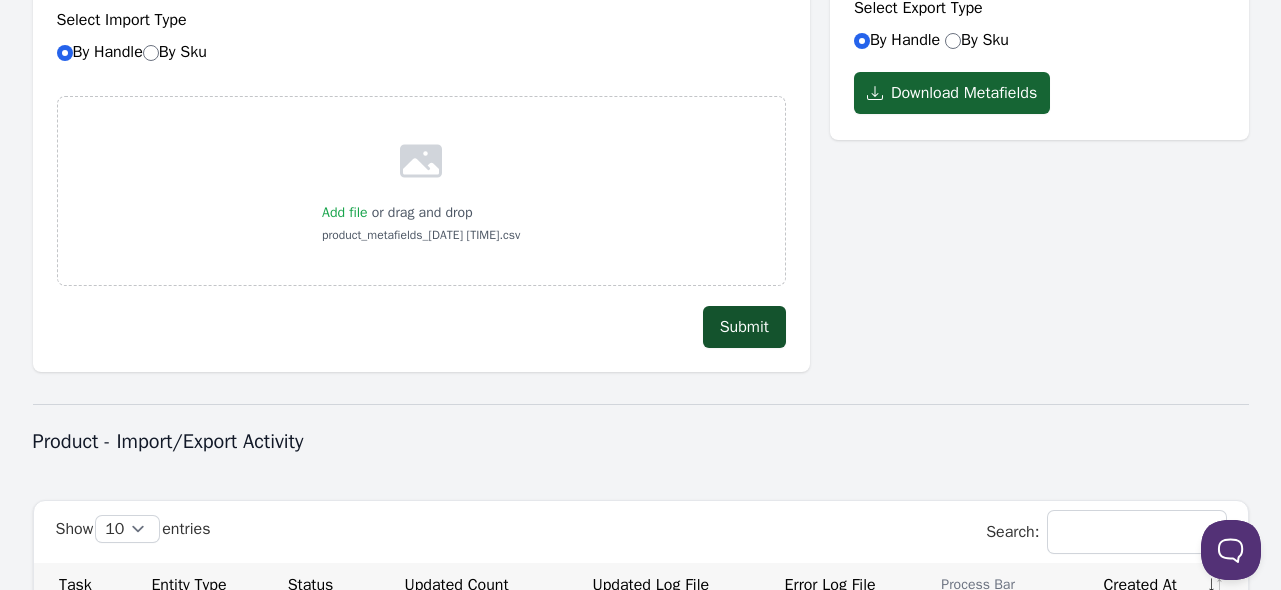 click on "Submit" at bounding box center [744, 327] 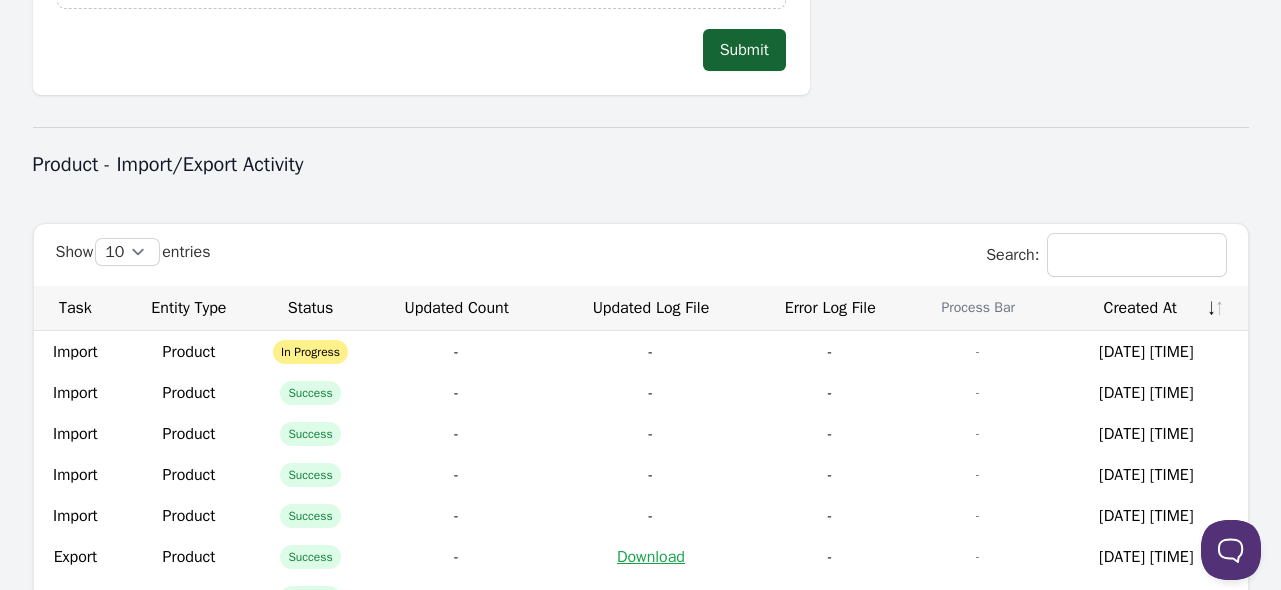 scroll, scrollTop: 856, scrollLeft: 0, axis: vertical 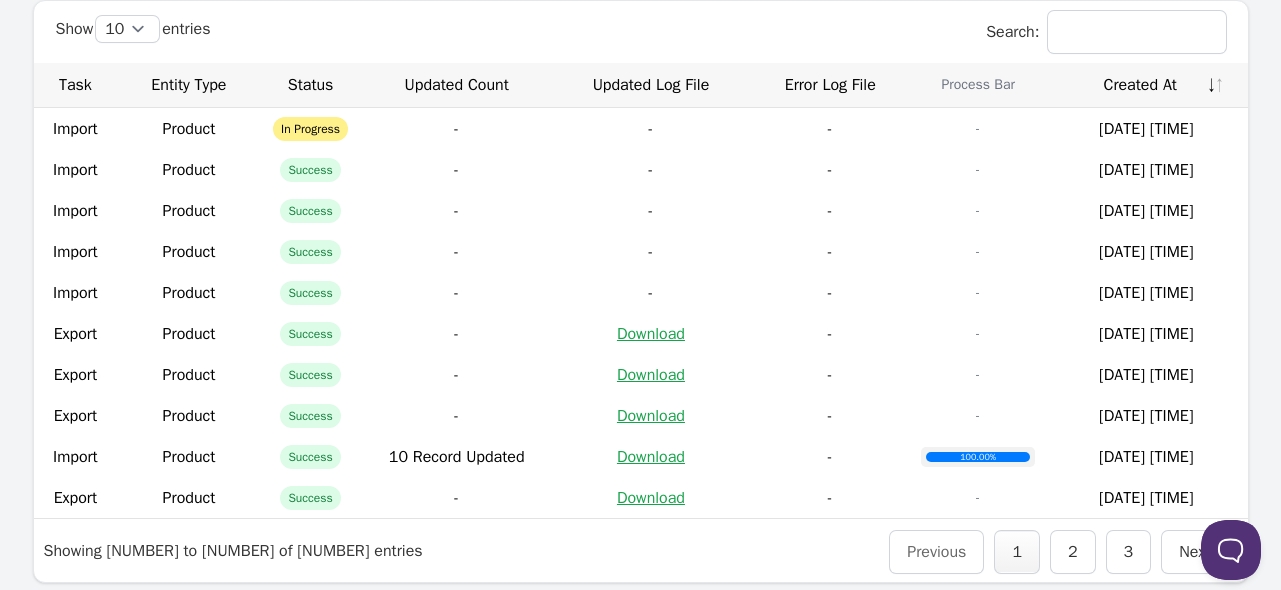 type 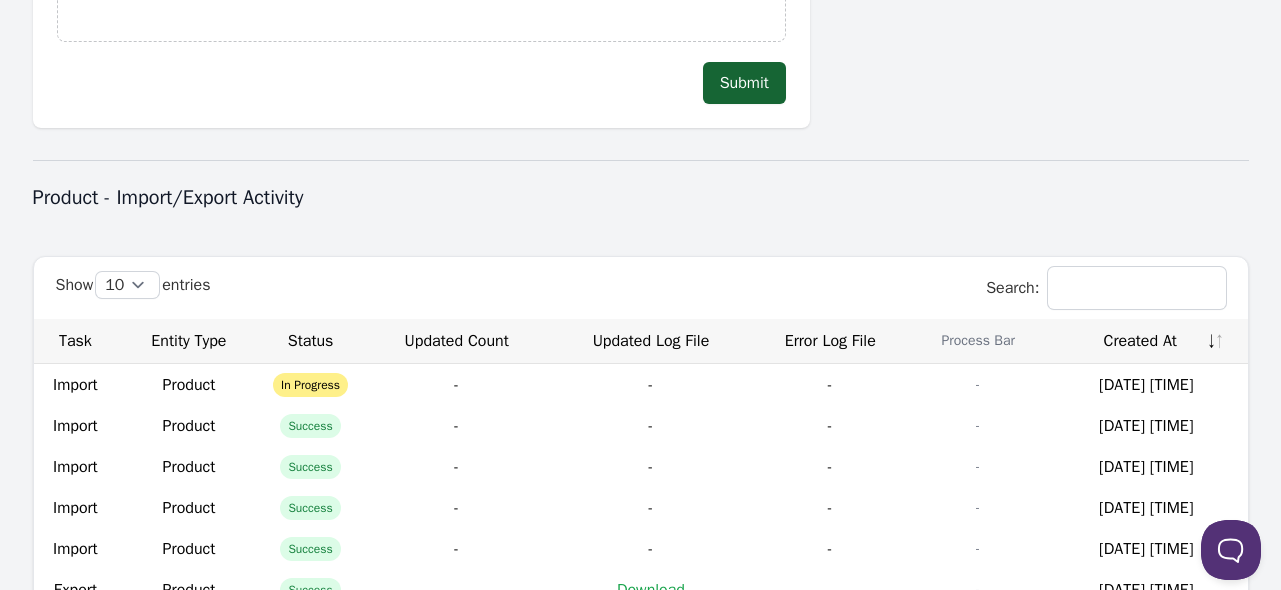 scroll, scrollTop: 856, scrollLeft: 0, axis: vertical 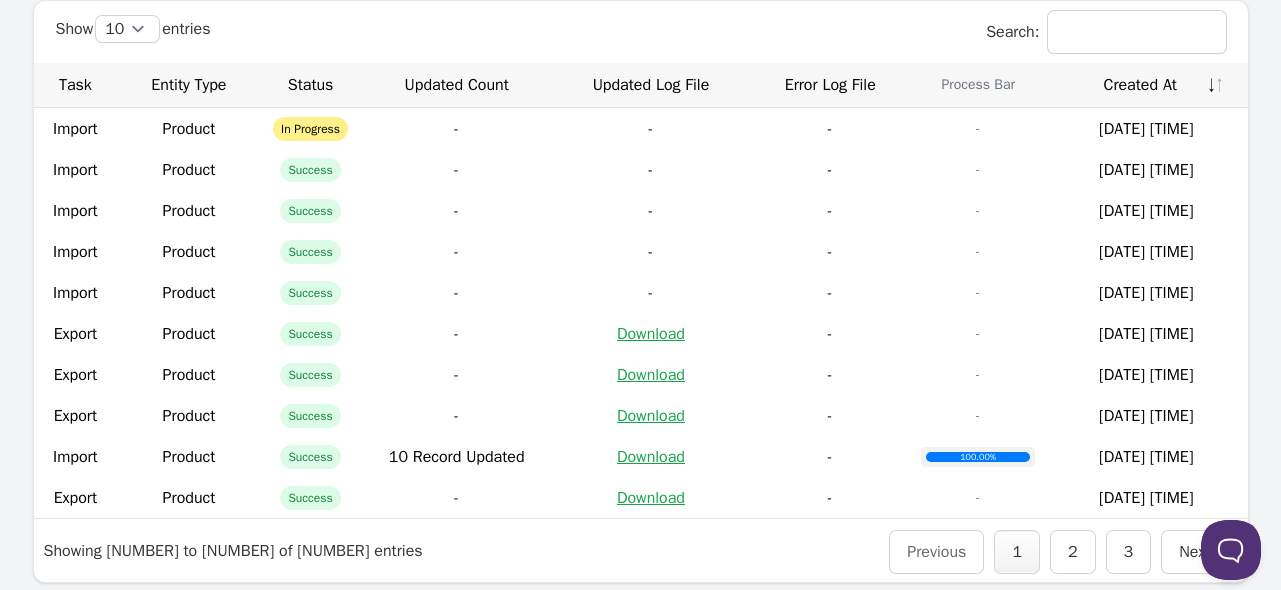 click on "Created At" at bounding box center [1146, 85] 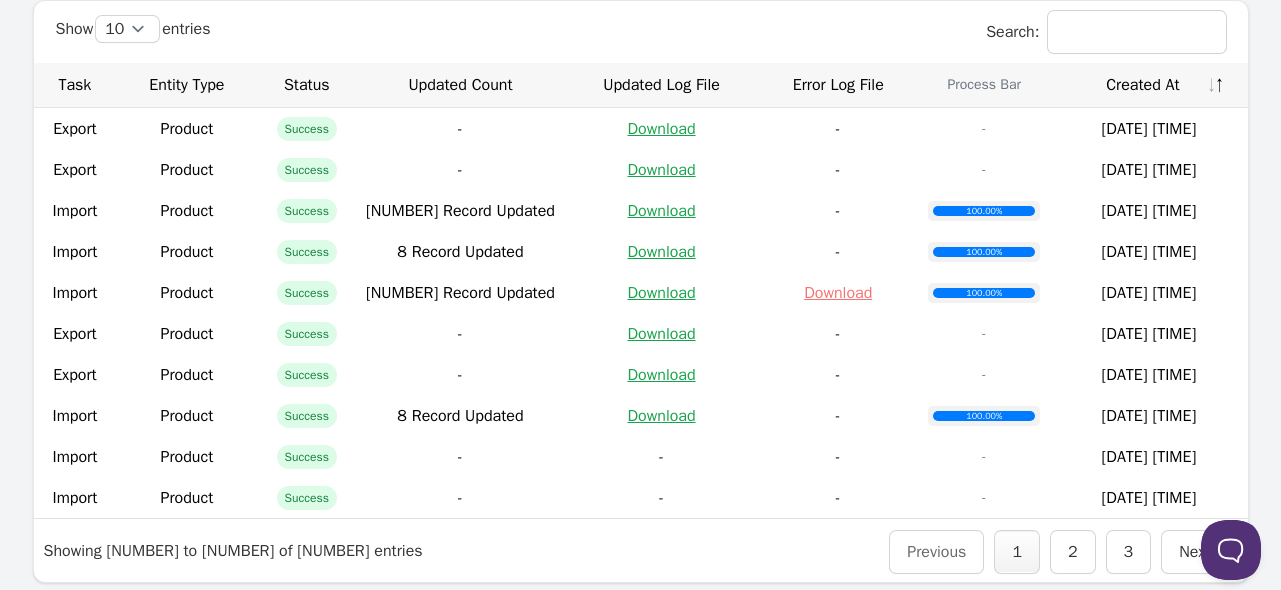 click on "Created At" at bounding box center [1148, 85] 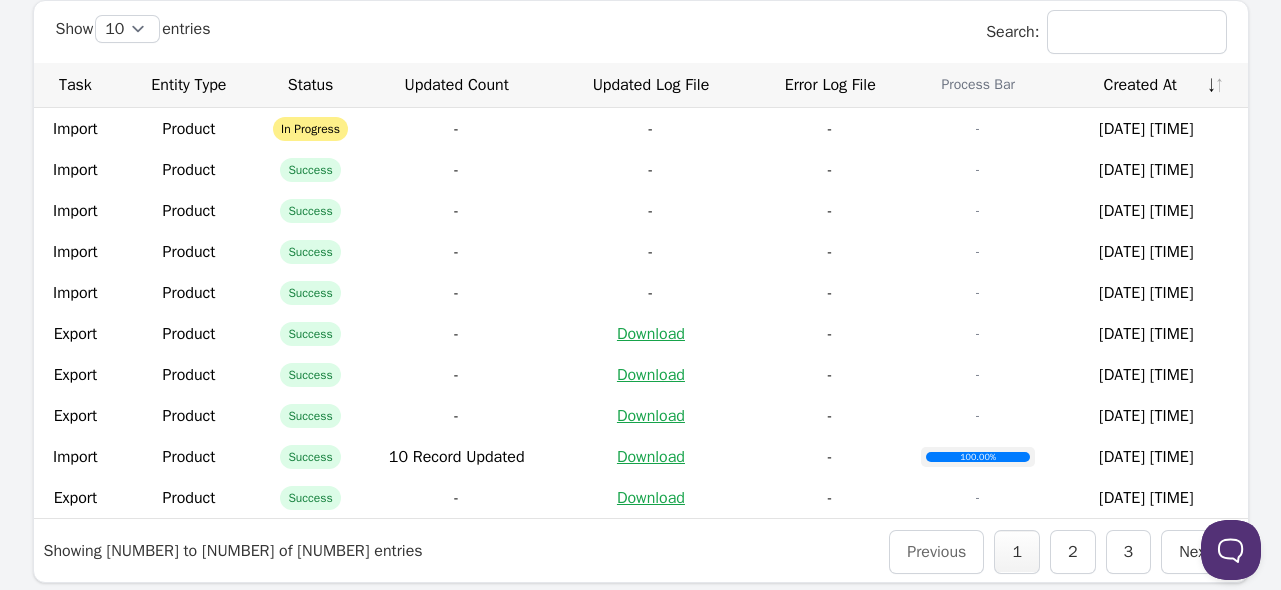 click on "Created At" at bounding box center [1146, 85] 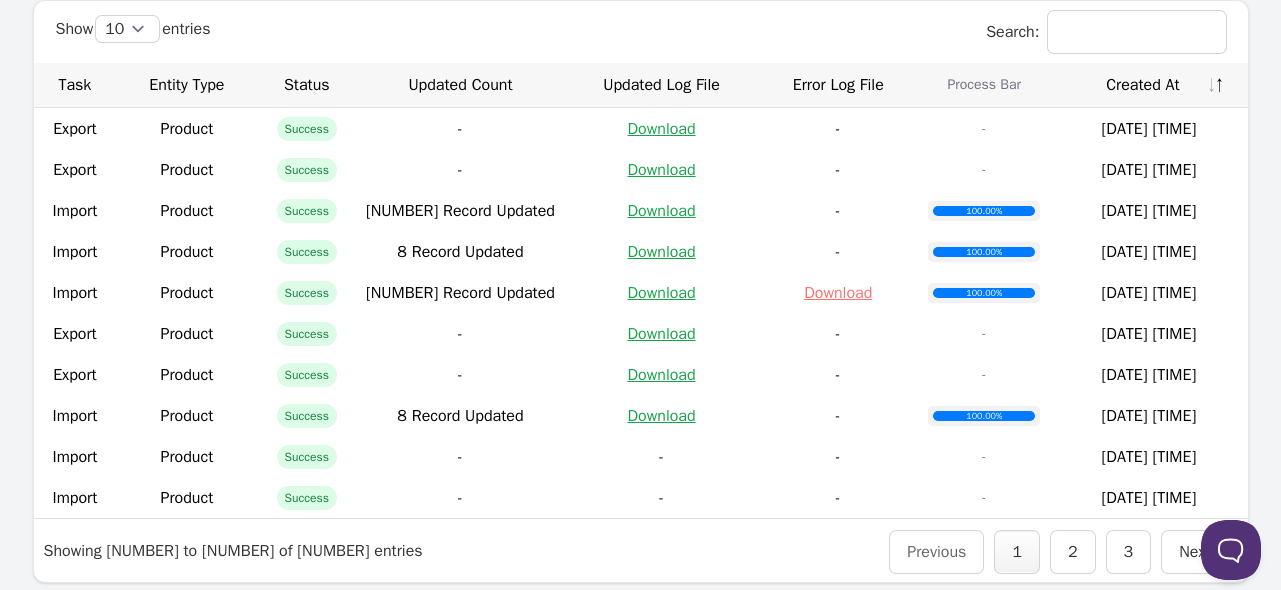 click on "Created At" at bounding box center (1148, 85) 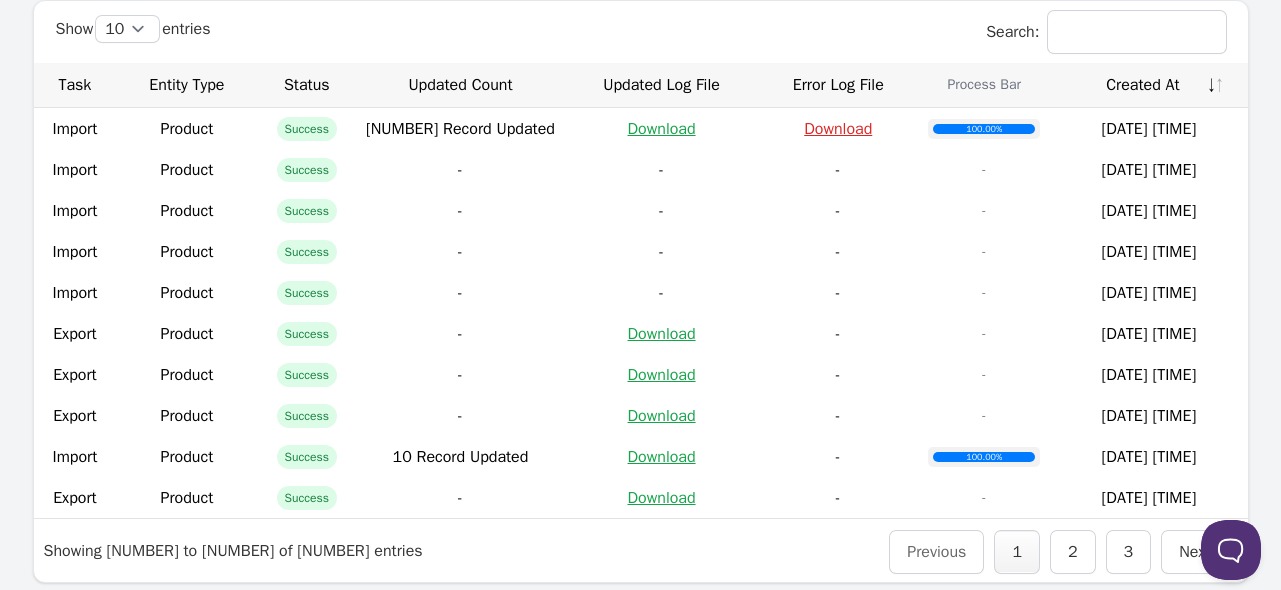 click on "Download" at bounding box center [838, 129] 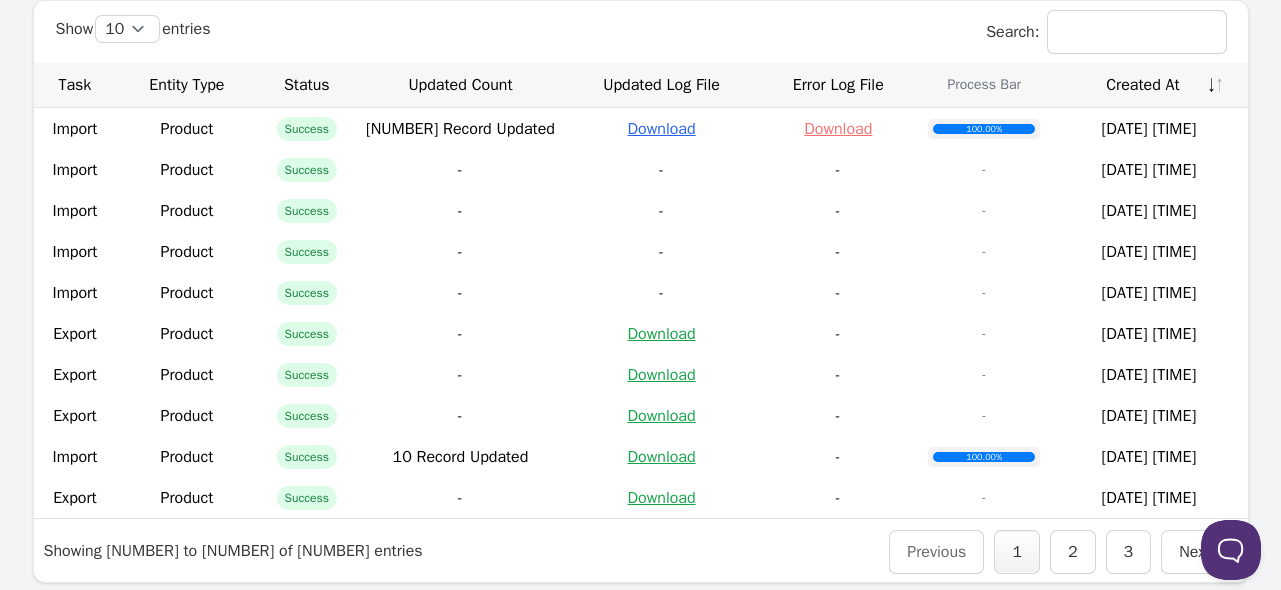 click on "Download" at bounding box center (662, 129) 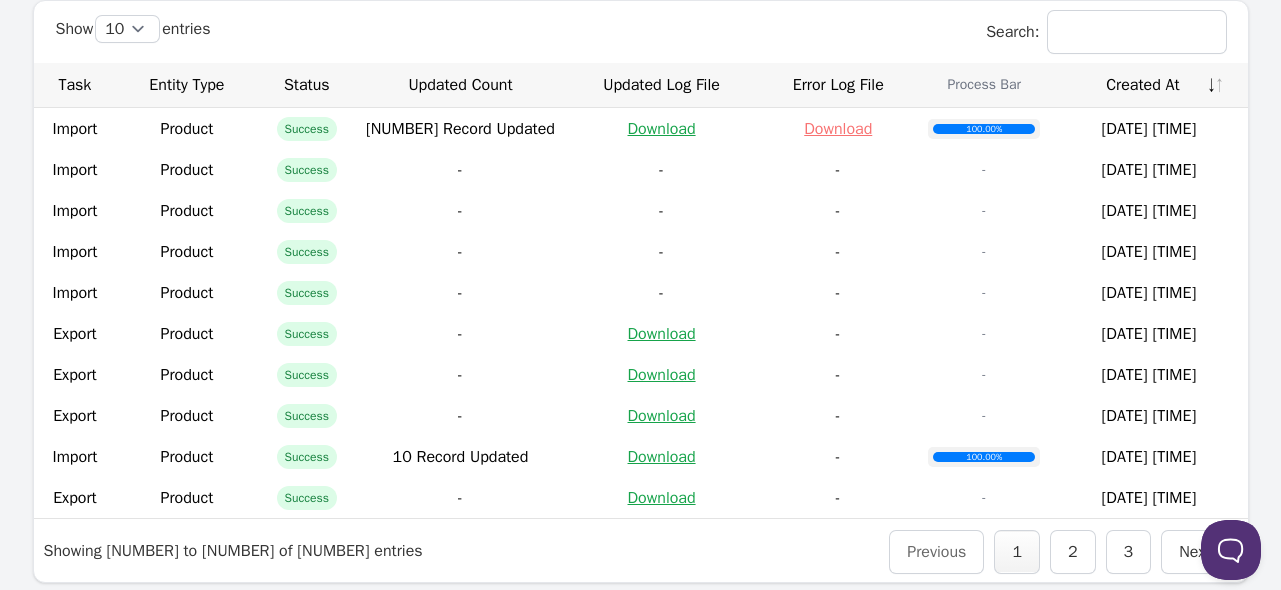 scroll, scrollTop: 256, scrollLeft: 0, axis: vertical 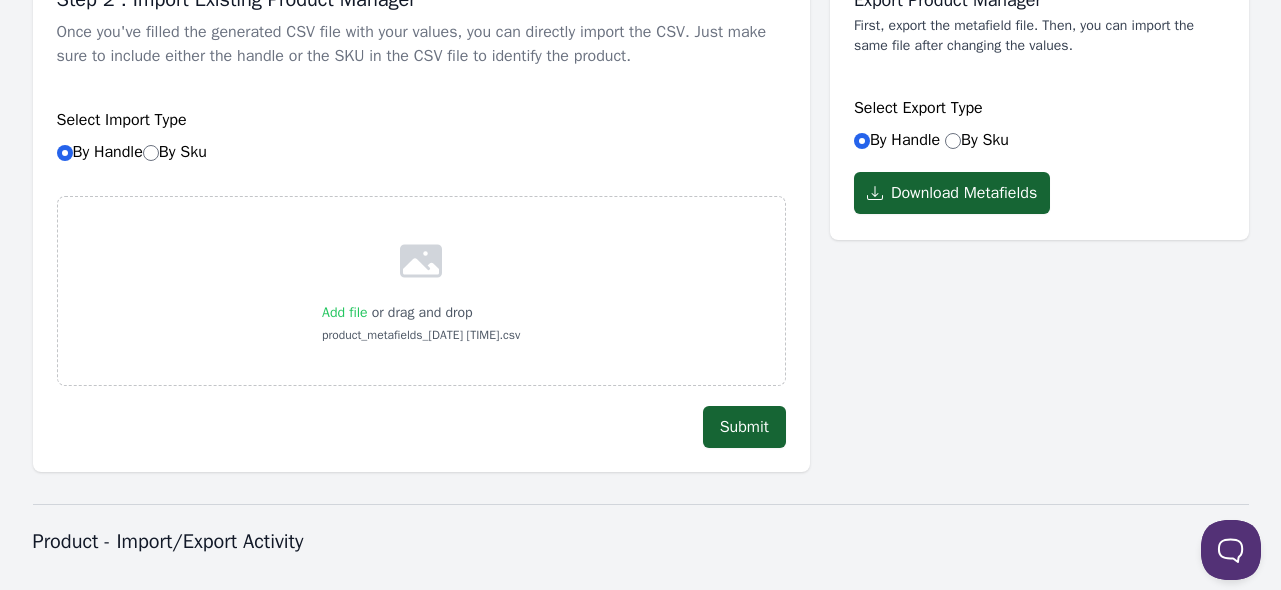 click on "Add file" at bounding box center (345, 313) 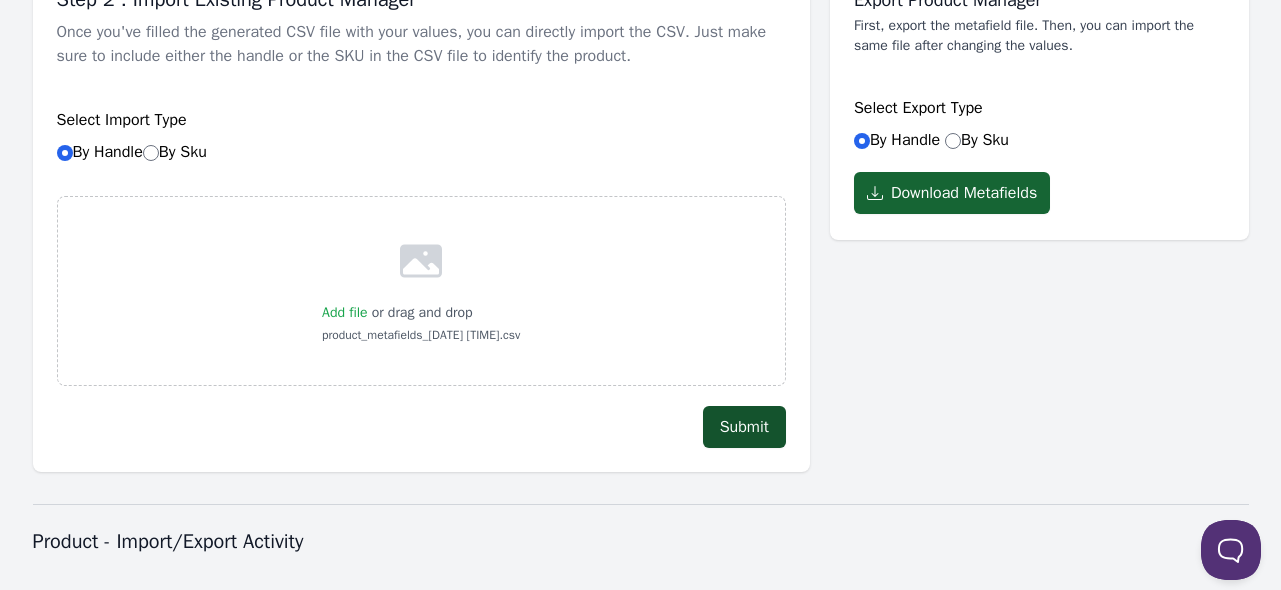 click on "Submit" at bounding box center [744, 427] 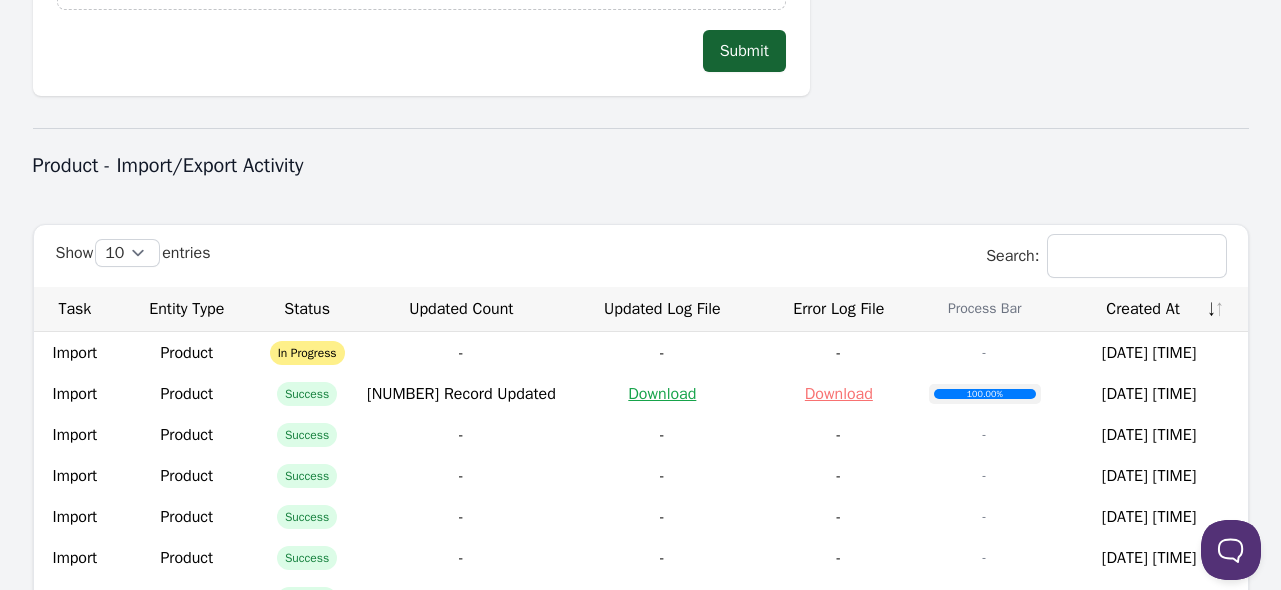 scroll, scrollTop: 856, scrollLeft: 0, axis: vertical 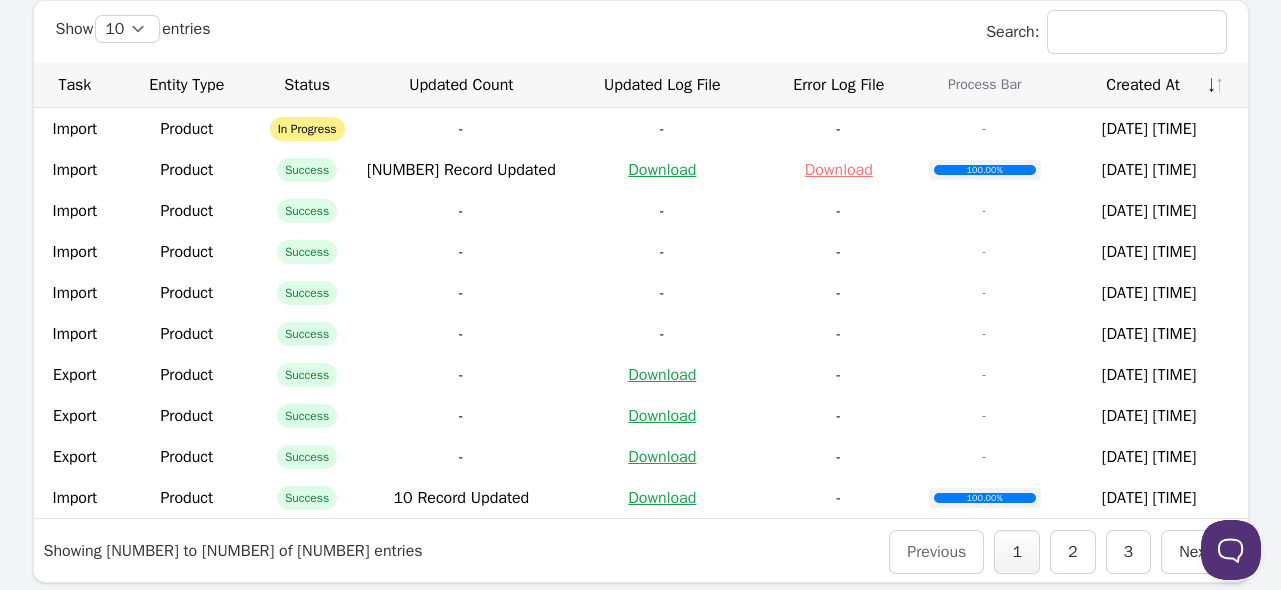 click on "Created At" at bounding box center (1149, 85) 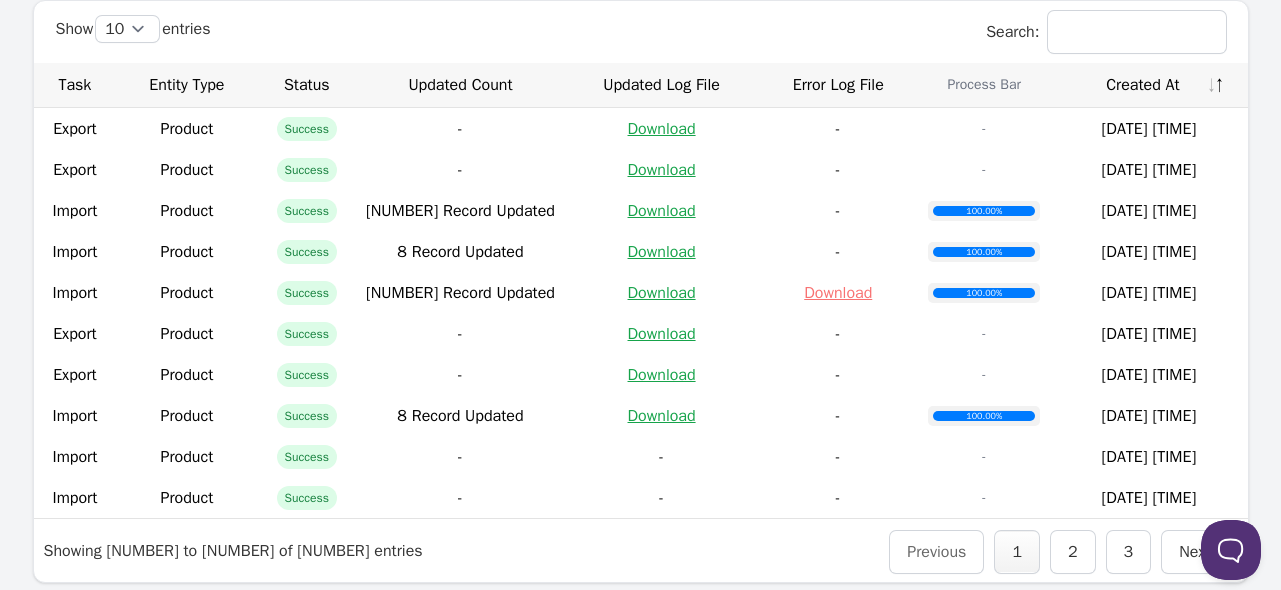 click on "Created At" at bounding box center [1148, 85] 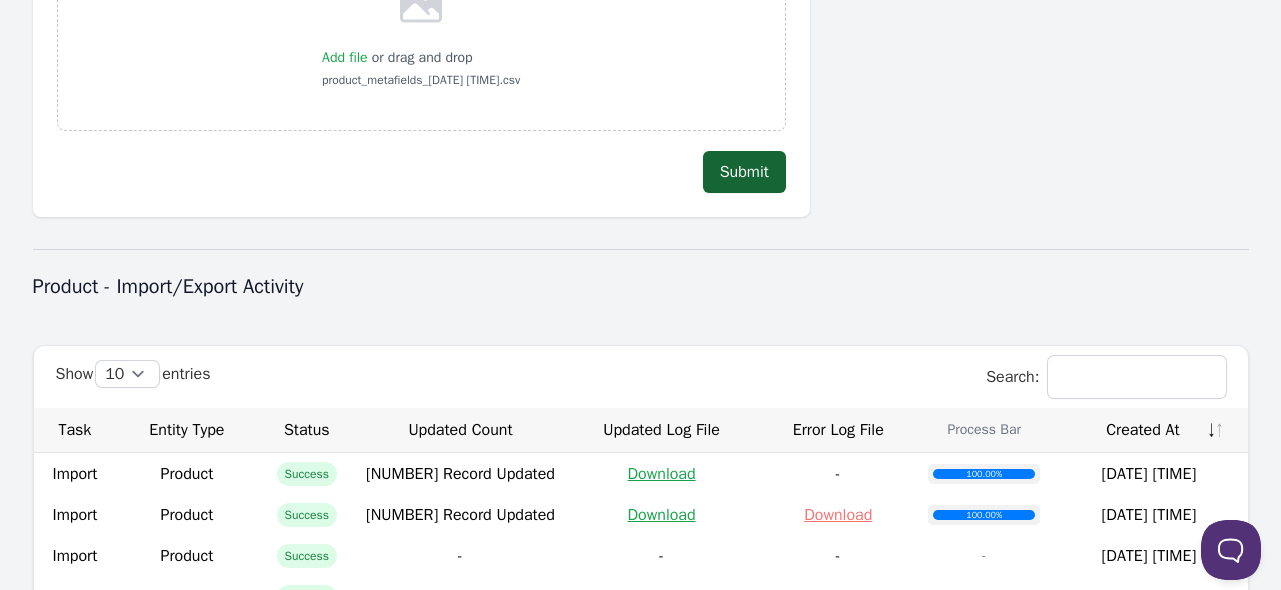 scroll, scrollTop: 256, scrollLeft: 0, axis: vertical 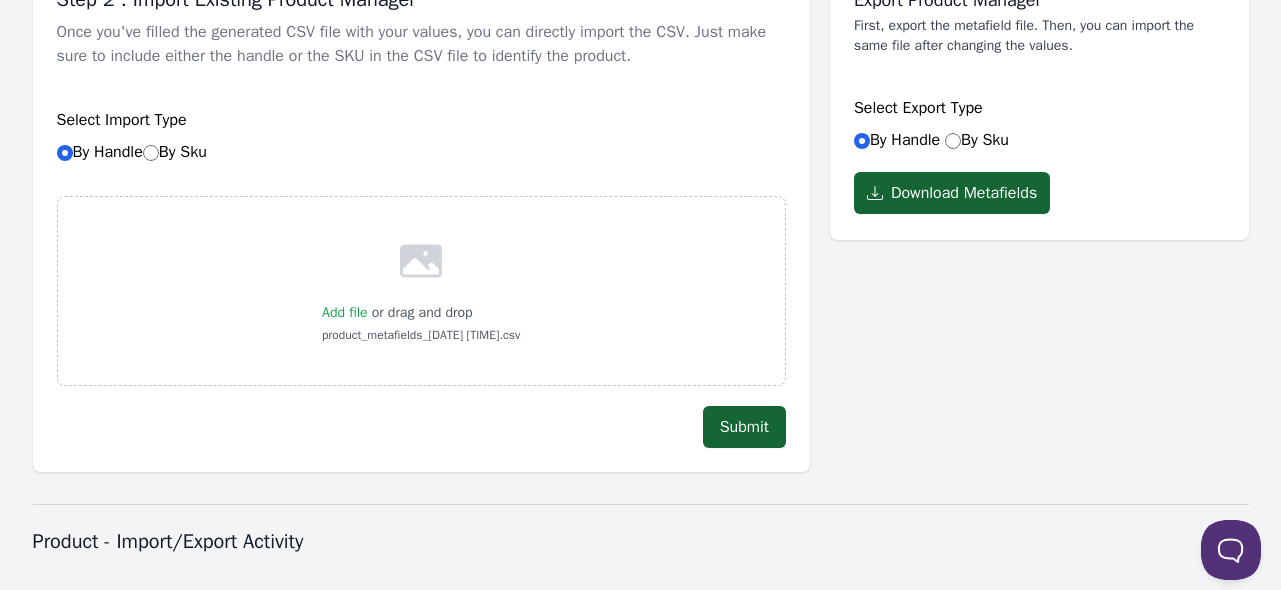 drag, startPoint x: 300, startPoint y: 330, endPoint x: 568, endPoint y: 335, distance: 268.04663 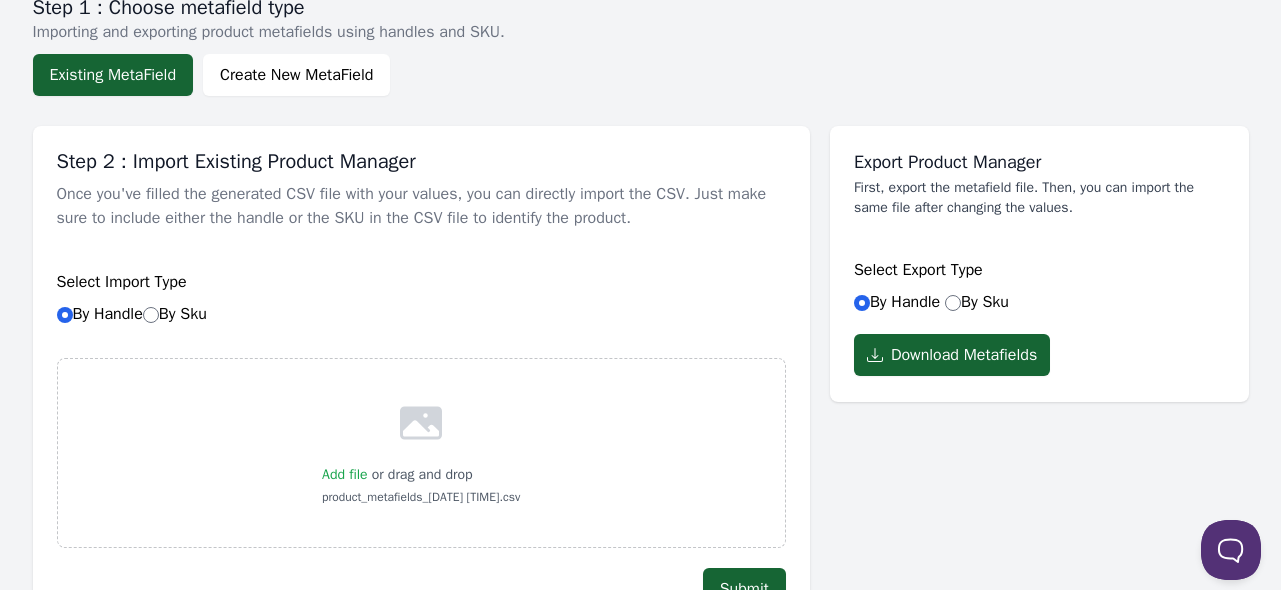 scroll, scrollTop: 0, scrollLeft: 0, axis: both 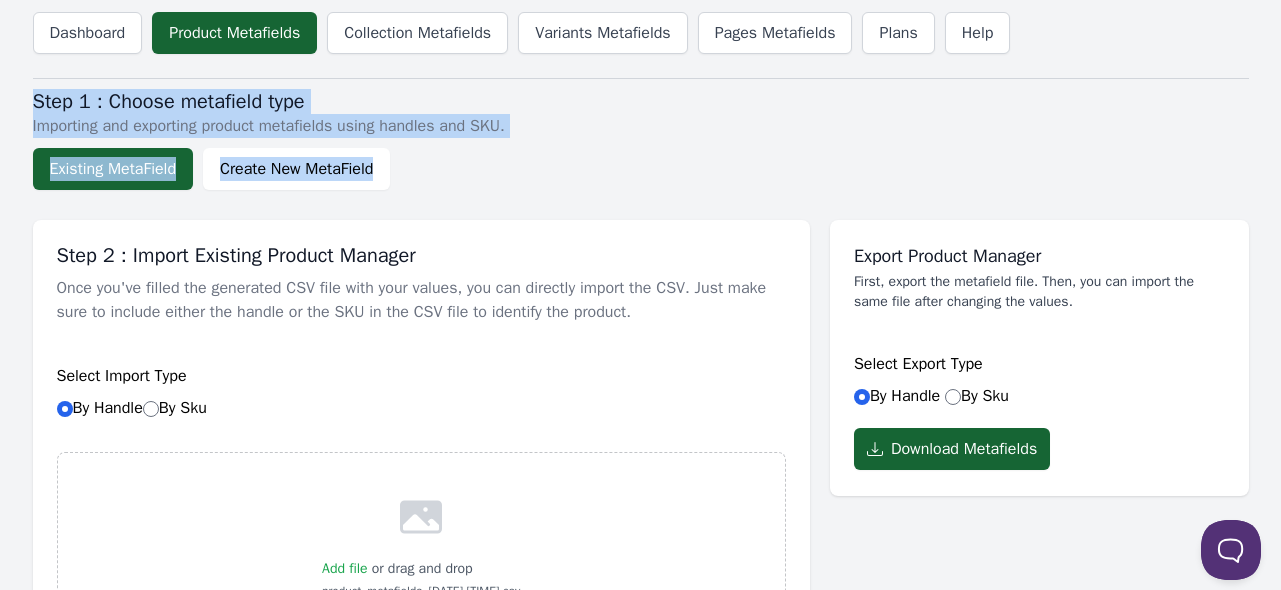 drag, startPoint x: 527, startPoint y: 138, endPoint x: 2, endPoint y: 80, distance: 528.1941 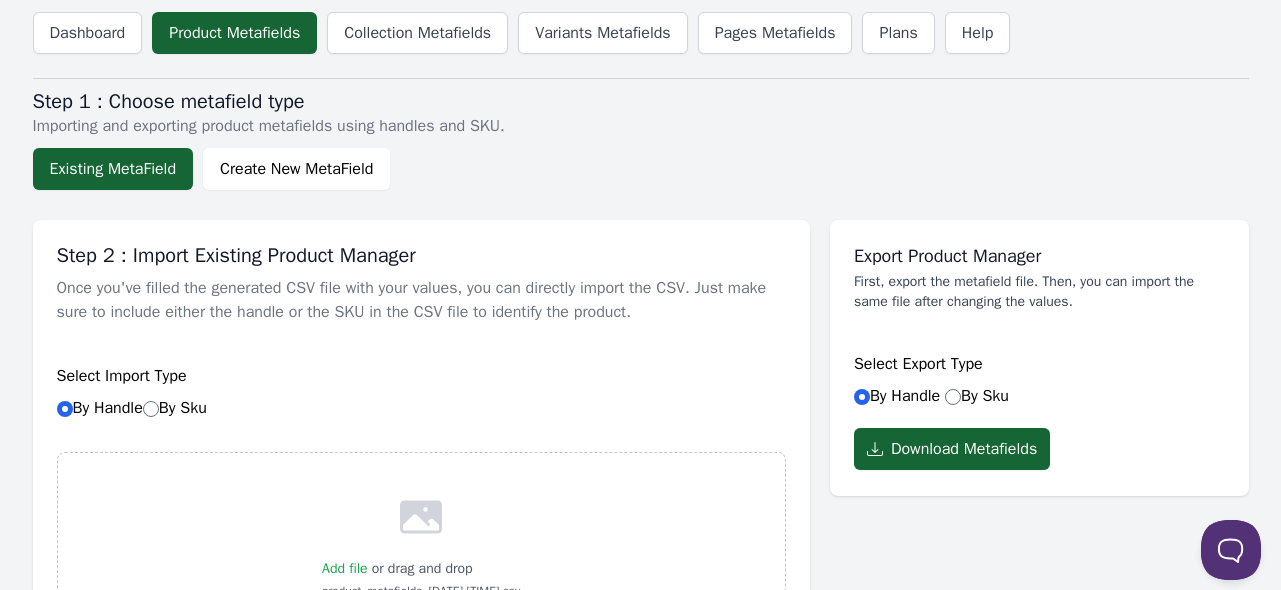 click on "Step 2 : Import
Existing Product Manager
Once you've filled the generated CSV file with your values, you can directly import the CSV. Just make sure to include either the handle or the SKU in the CSV file to identify the product.
Select Import Type
By Handle
By Sku
Add file" at bounding box center [421, 474] 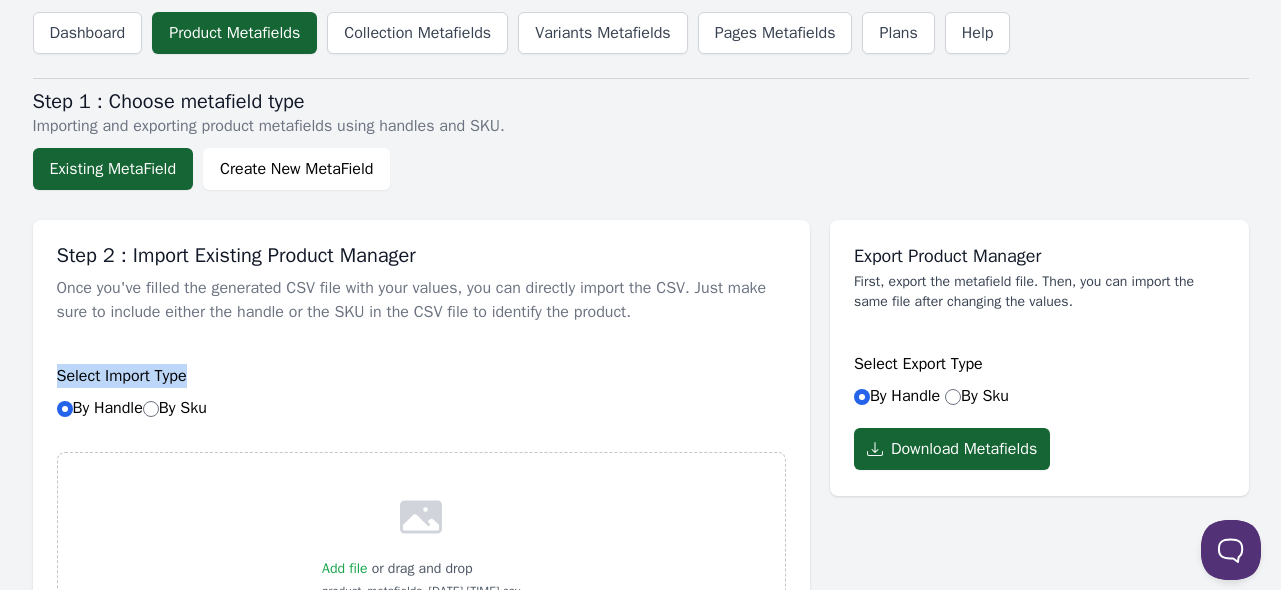 drag, startPoint x: 648, startPoint y: 326, endPoint x: 201, endPoint y: 350, distance: 447.64383 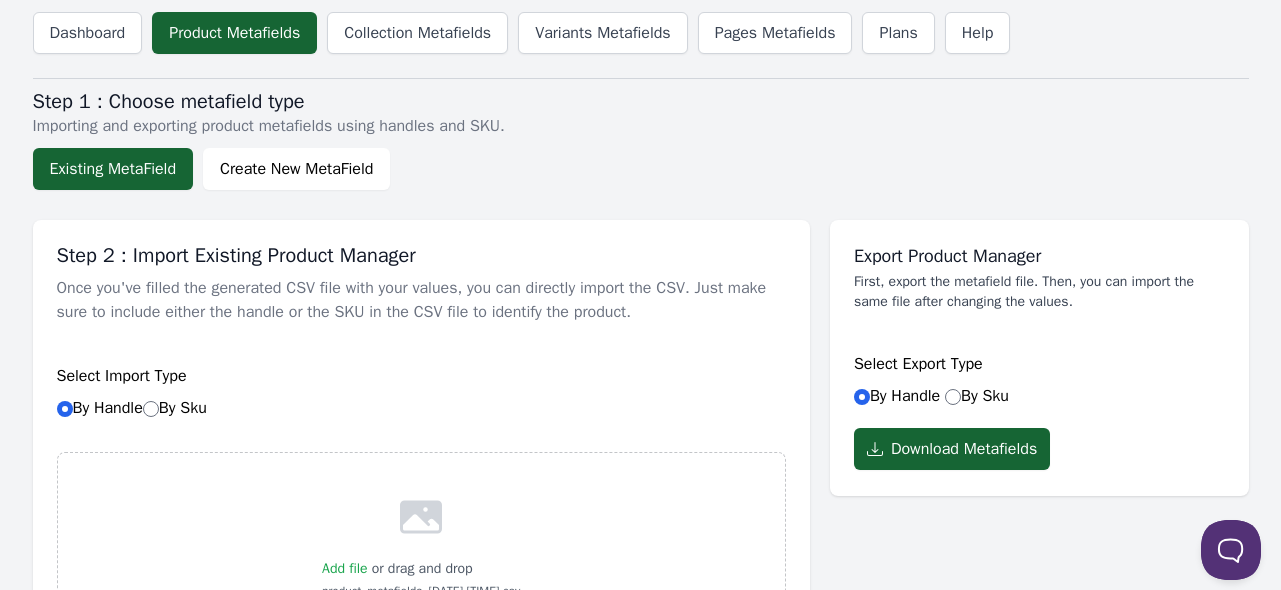 click on "Select Import Type
By Handle
By Sku" at bounding box center (421, 392) 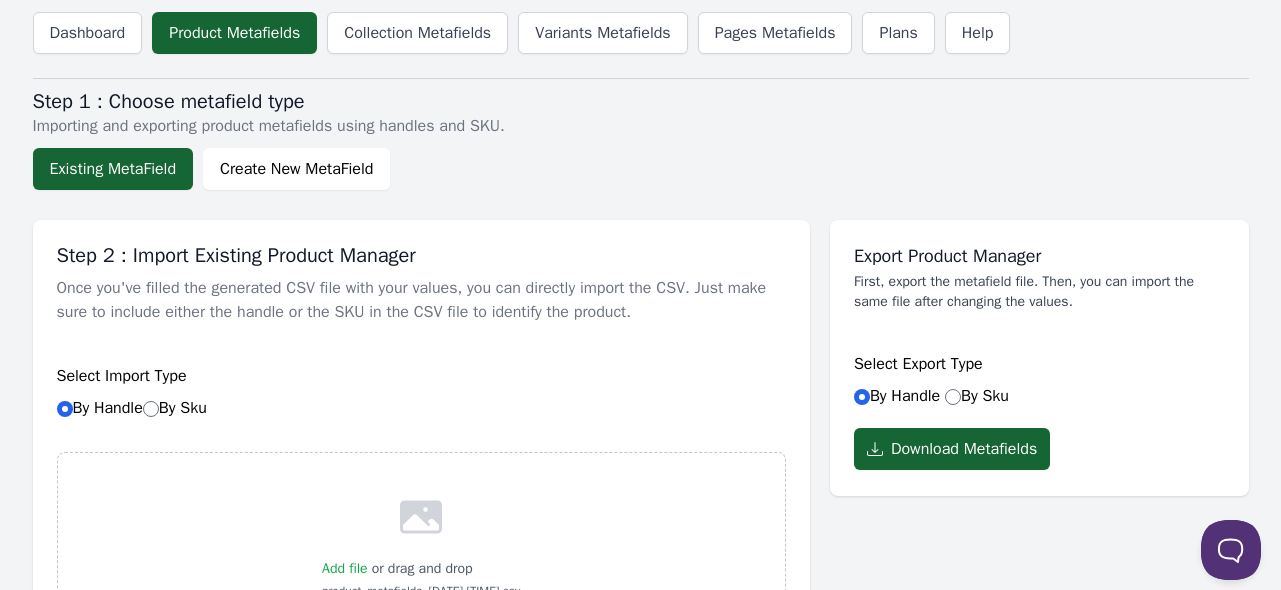drag, startPoint x: 261, startPoint y: 418, endPoint x: 36, endPoint y: 243, distance: 285.04385 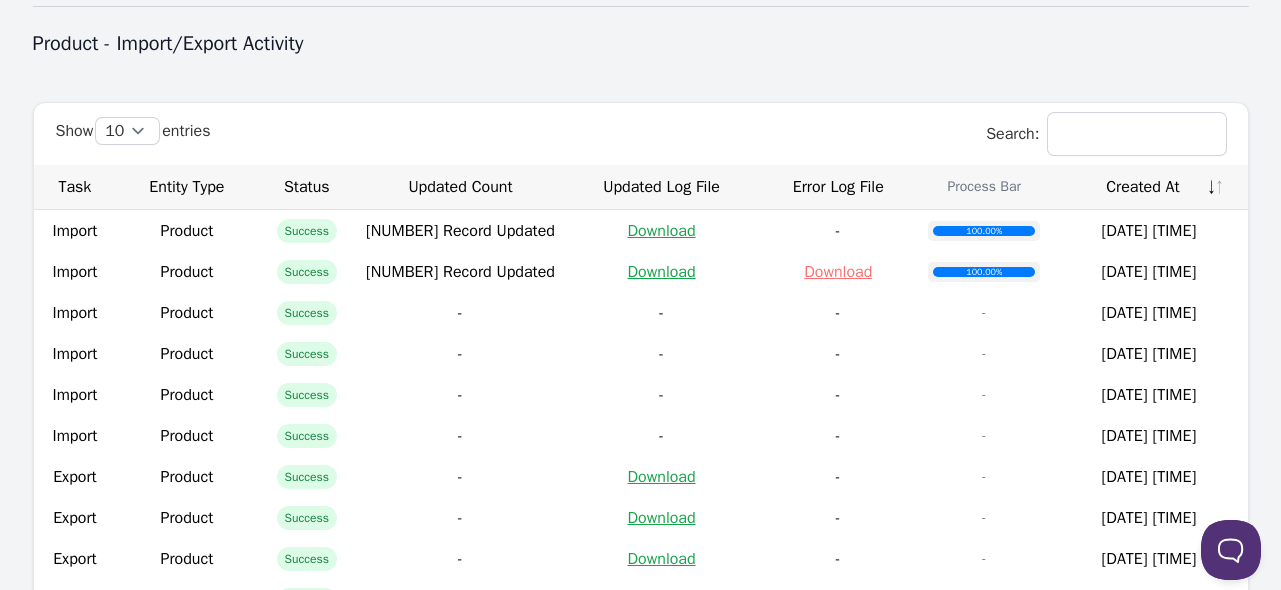 scroll, scrollTop: 756, scrollLeft: 0, axis: vertical 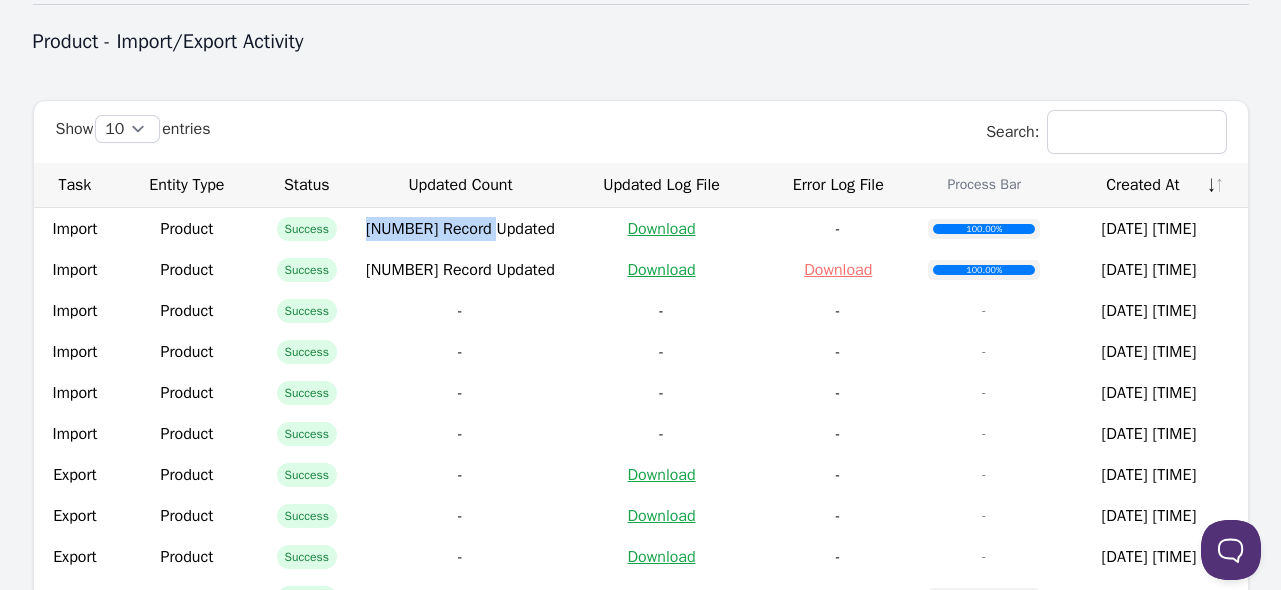 drag, startPoint x: 391, startPoint y: 216, endPoint x: 531, endPoint y: 220, distance: 140.05713 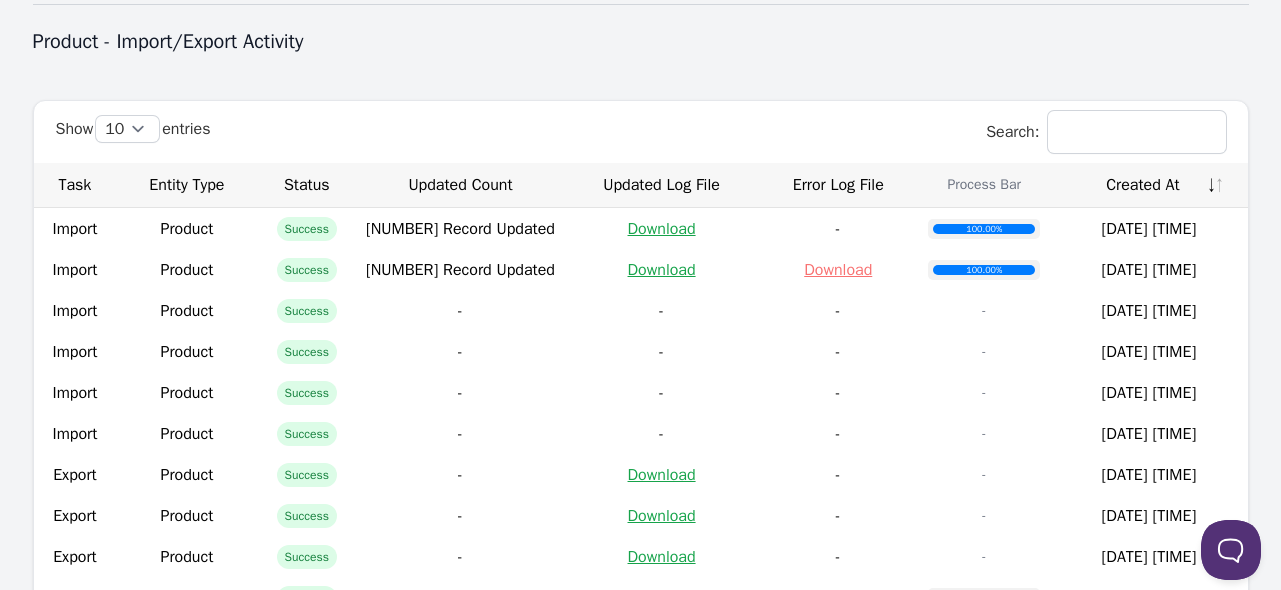 click on "Dashboard
Product Metafields
Collection Metafields
Variants Metafields
Pages Metafields
Plans
Help
Step 1 : Choose metafield type
Importing and exporting product metafields using handles and SKU.
Existing
MetaField
Create
New MetaField
Step 2: Create New Metafield In Product Manager" at bounding box center (641, 16) 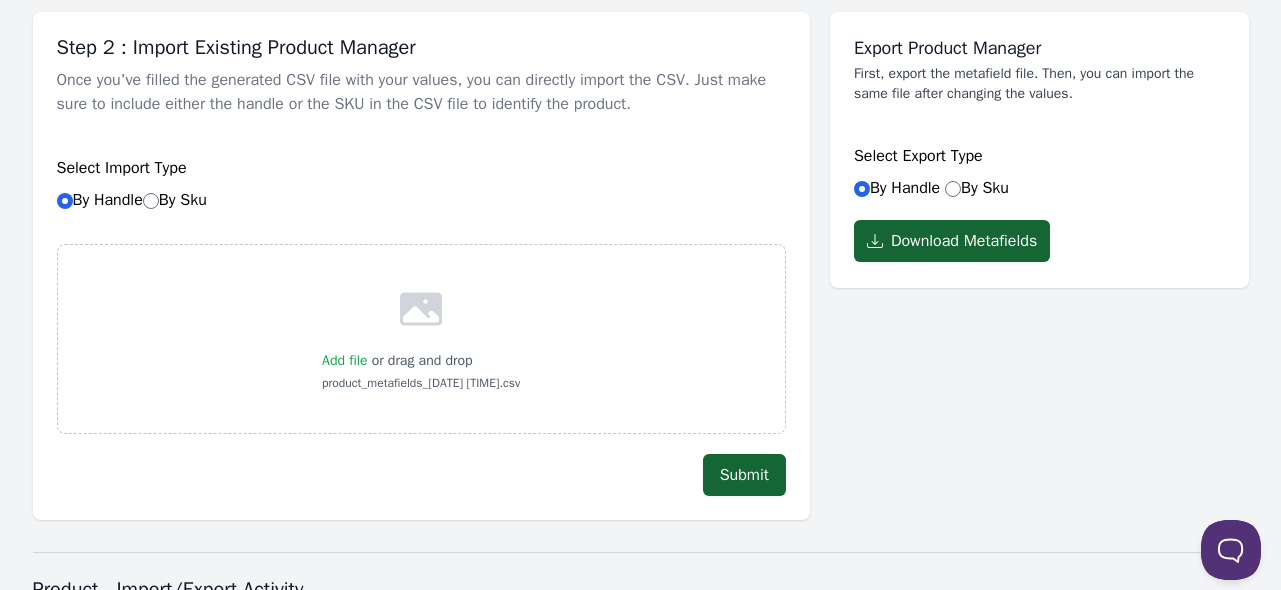 scroll, scrollTop: 0, scrollLeft: 0, axis: both 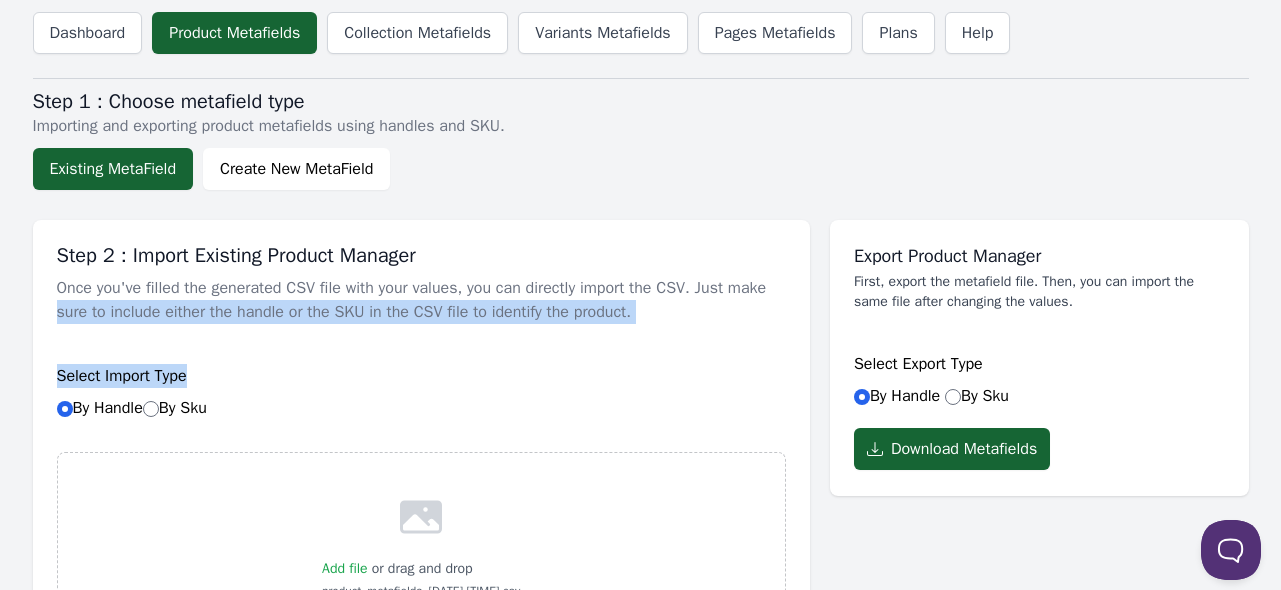 drag, startPoint x: 708, startPoint y: 331, endPoint x: -67, endPoint y: 307, distance: 775.3715 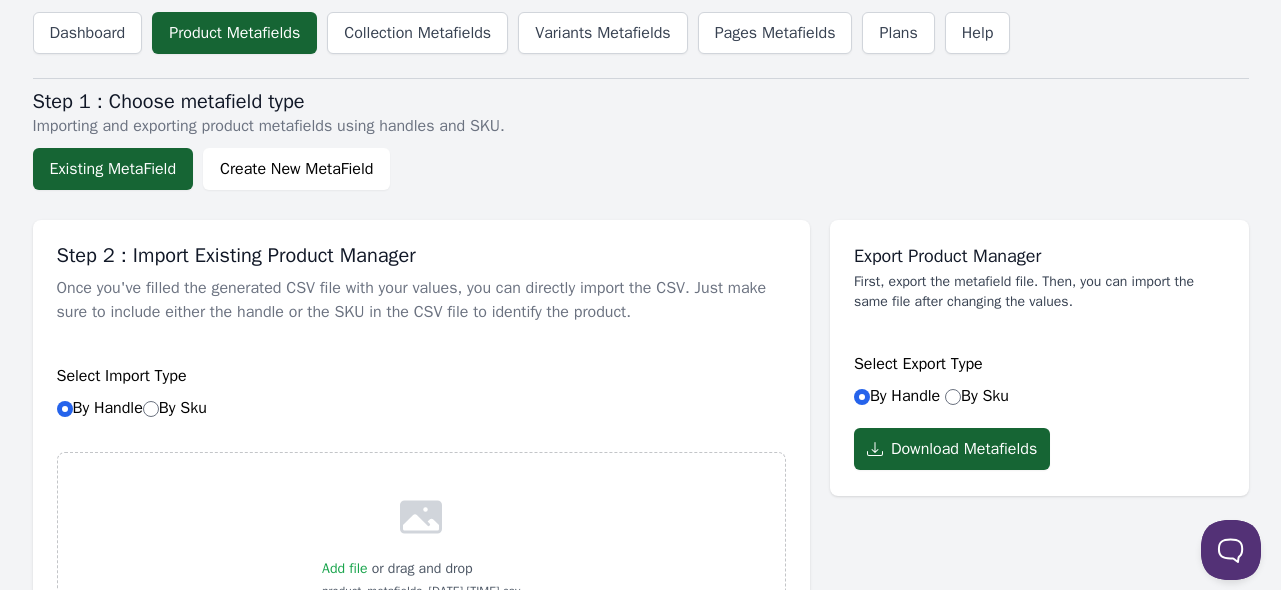 drag, startPoint x: 238, startPoint y: 427, endPoint x: 56, endPoint y: 289, distance: 228.40315 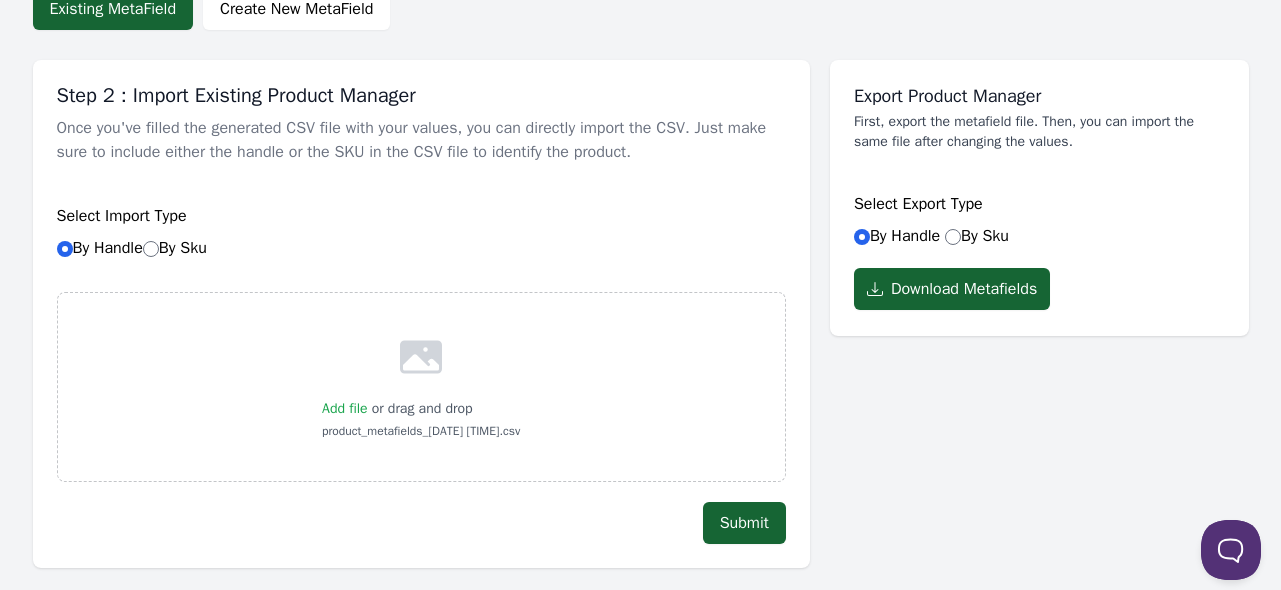 scroll, scrollTop: 0, scrollLeft: 0, axis: both 